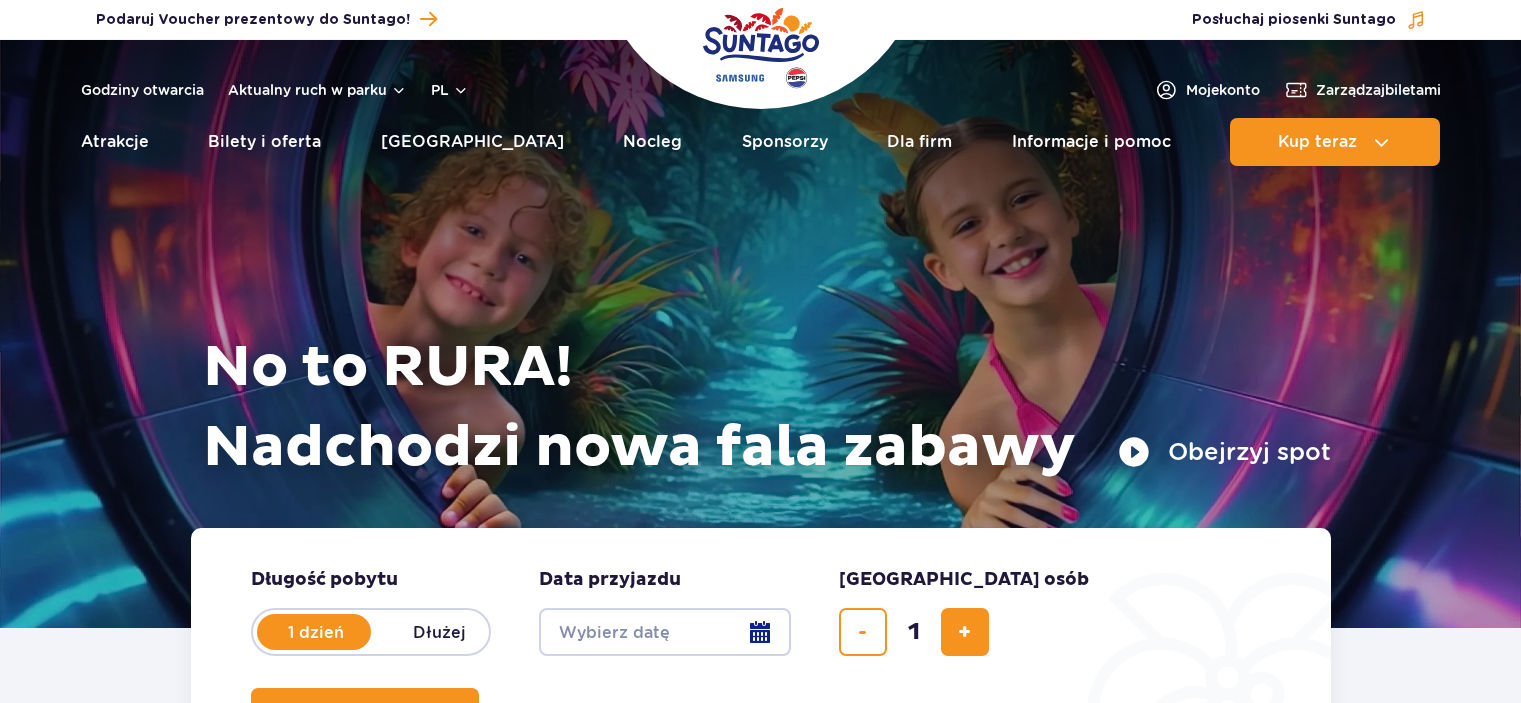 scroll, scrollTop: 0, scrollLeft: 0, axis: both 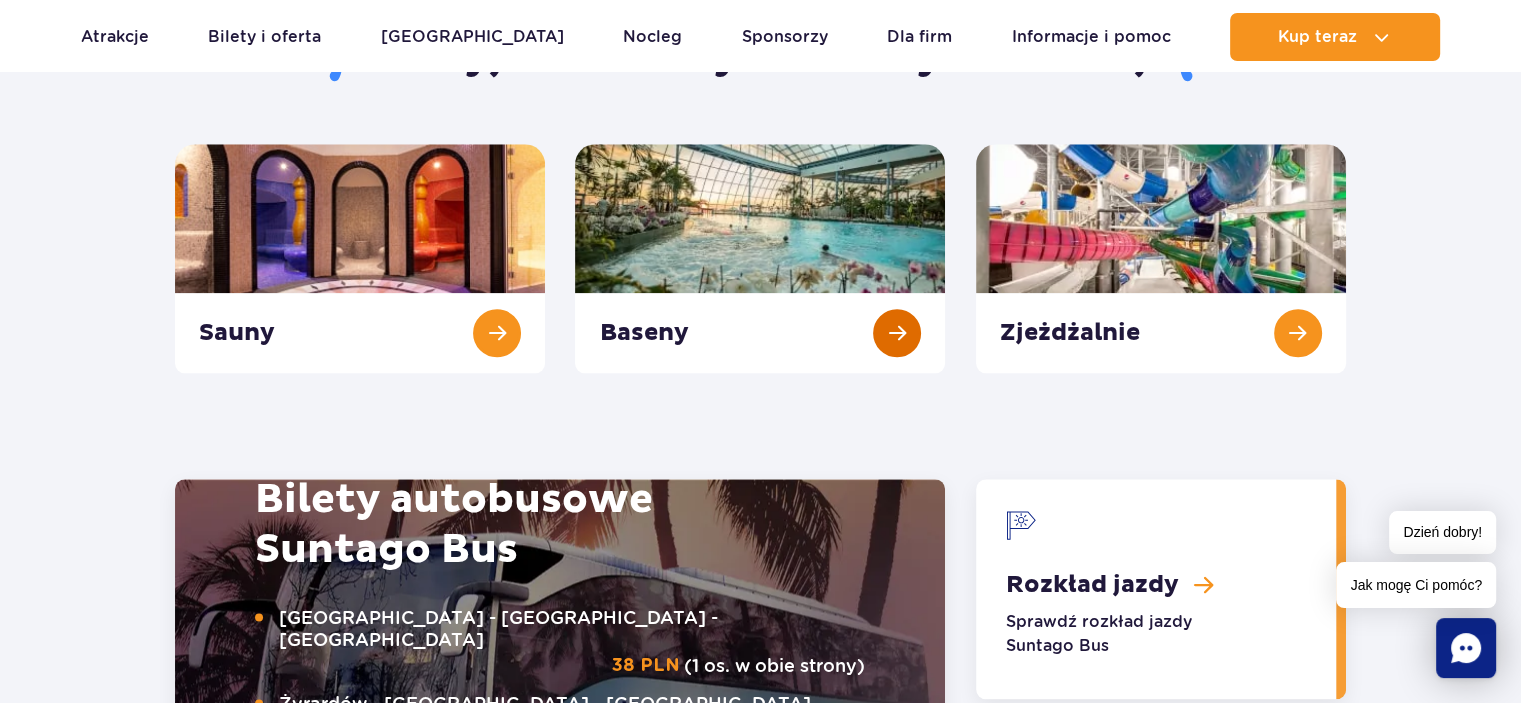 click at bounding box center (760, 258) 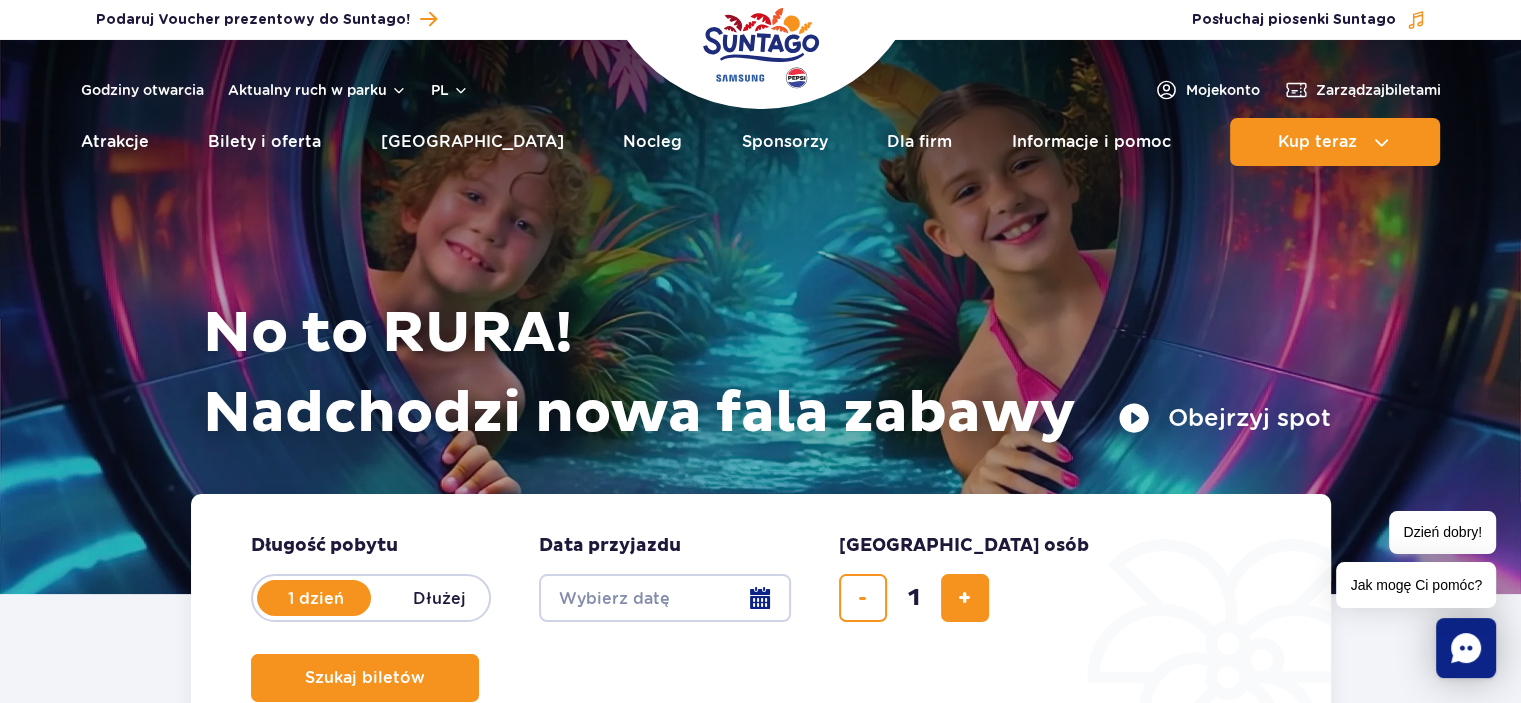 scroll, scrollTop: 0, scrollLeft: 0, axis: both 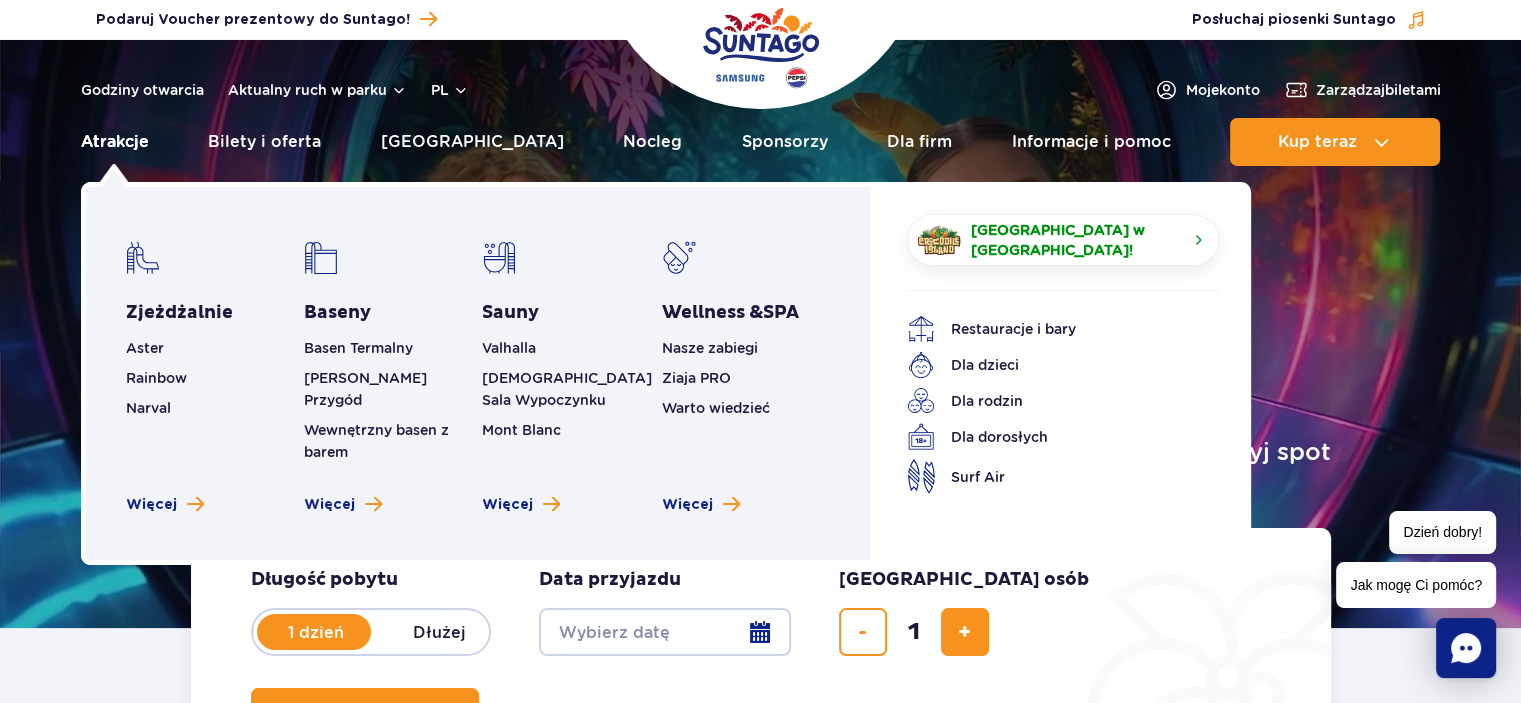 click on "Atrakcje" at bounding box center (115, 142) 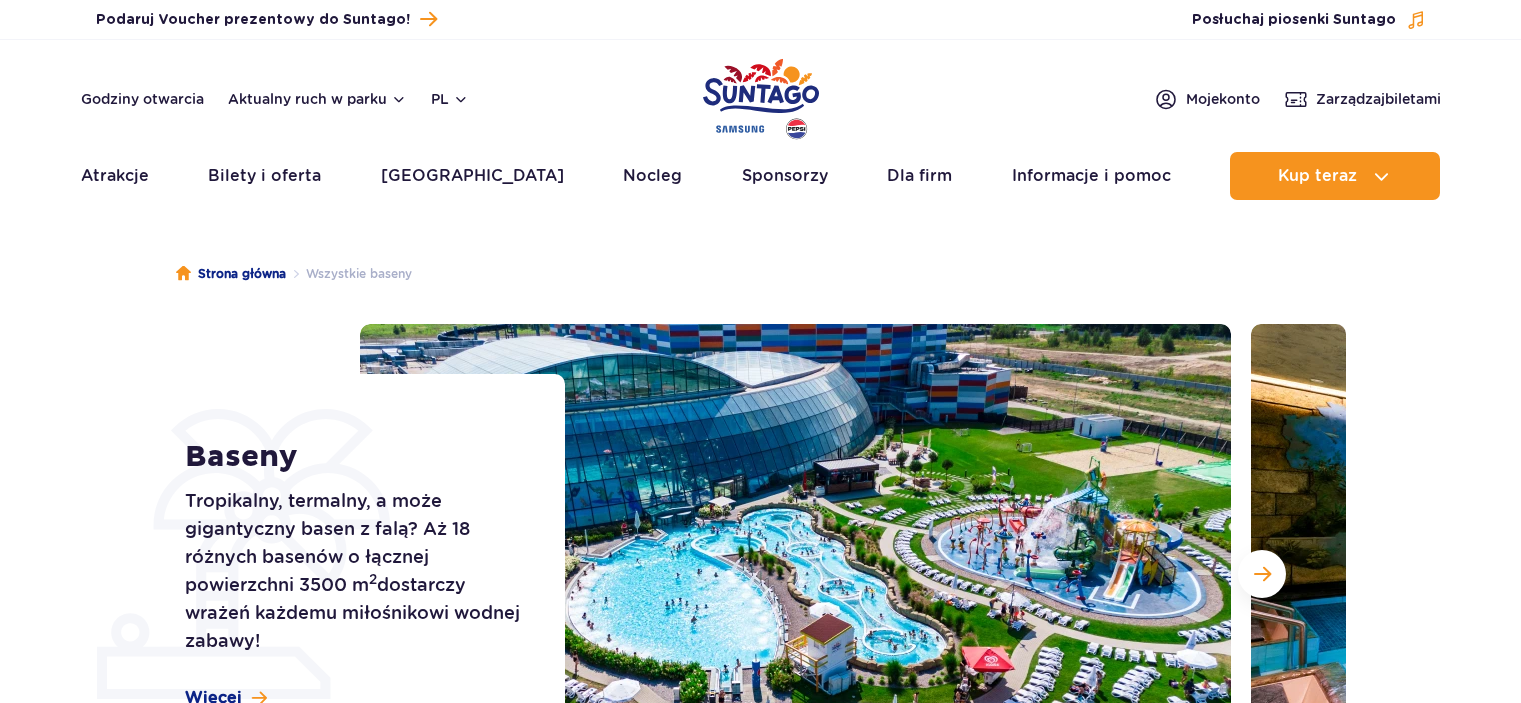 scroll, scrollTop: 0, scrollLeft: 0, axis: both 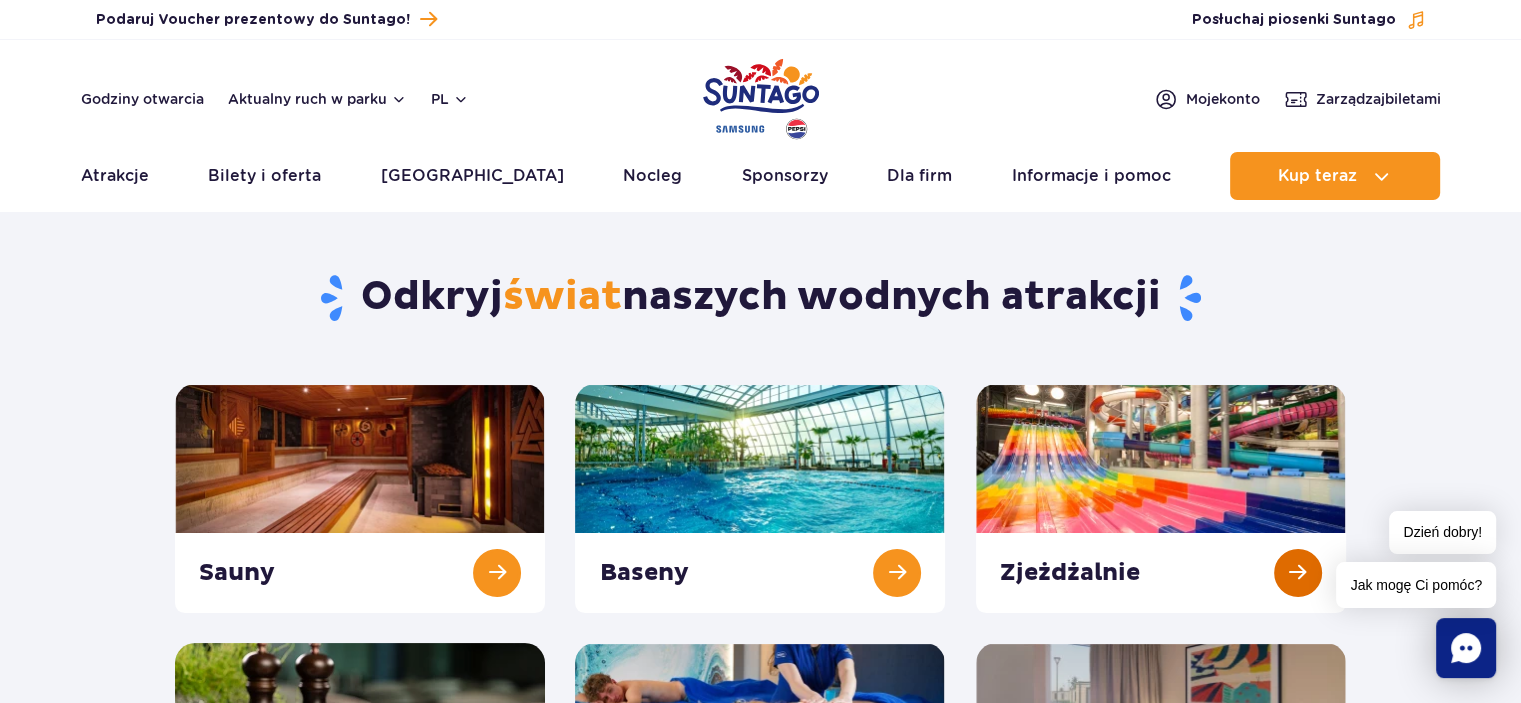 click at bounding box center [1161, 498] 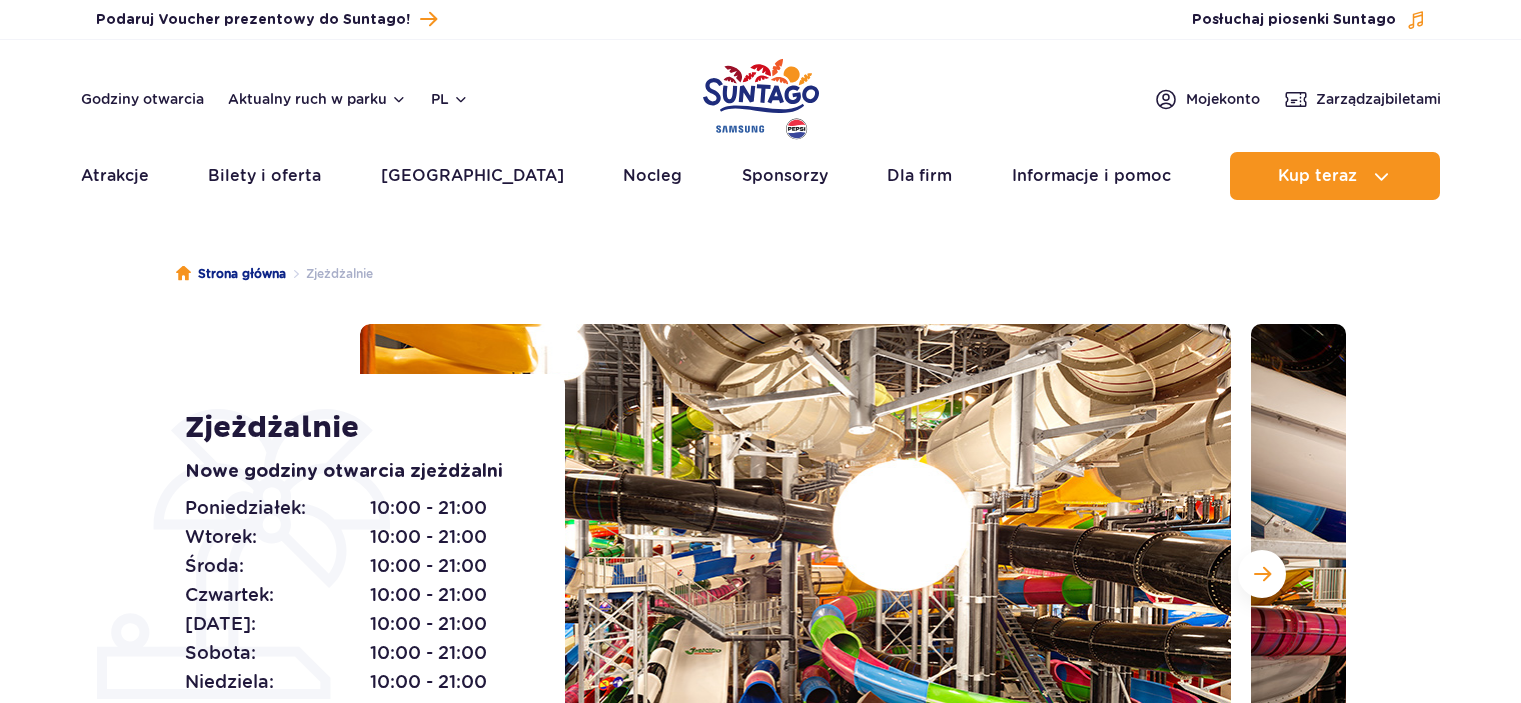scroll, scrollTop: 0, scrollLeft: 0, axis: both 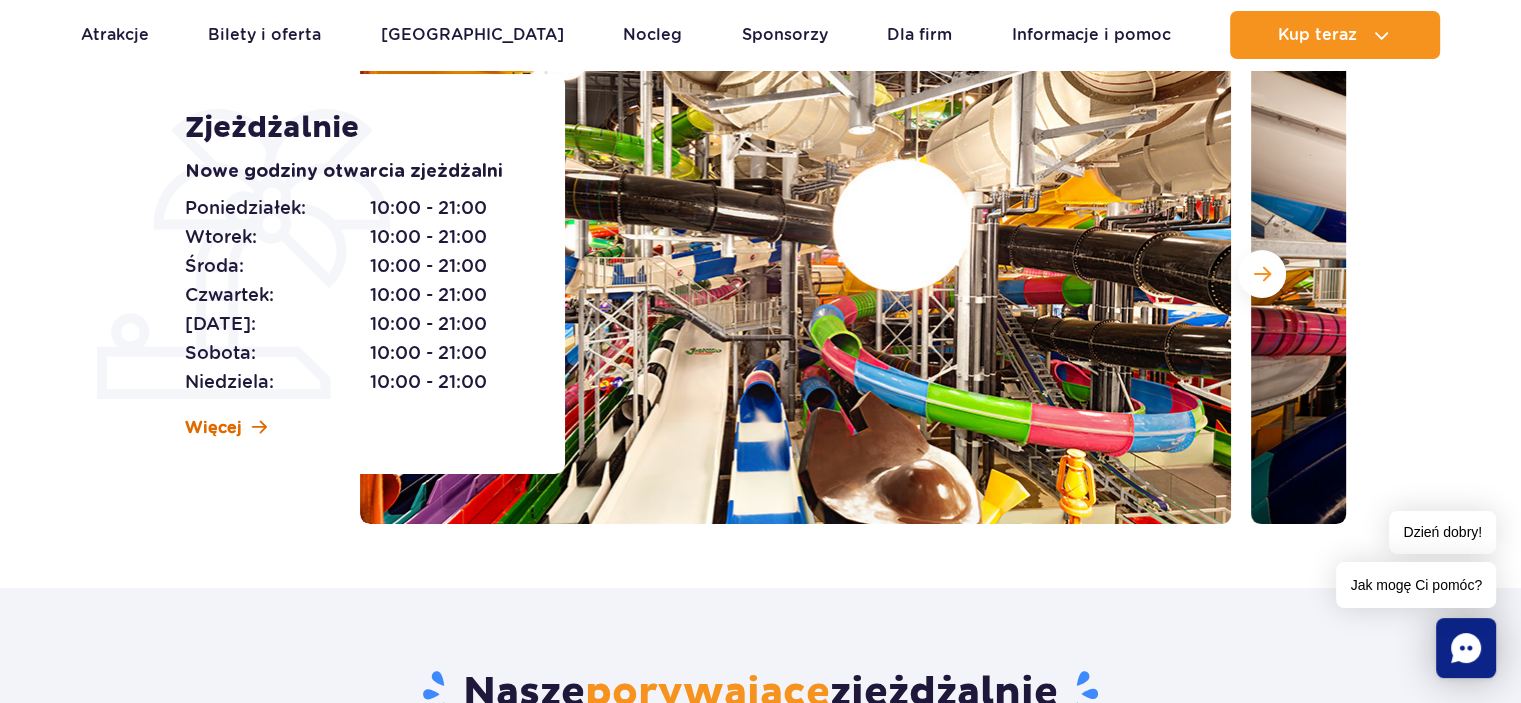 click on "Więcej" at bounding box center (213, 428) 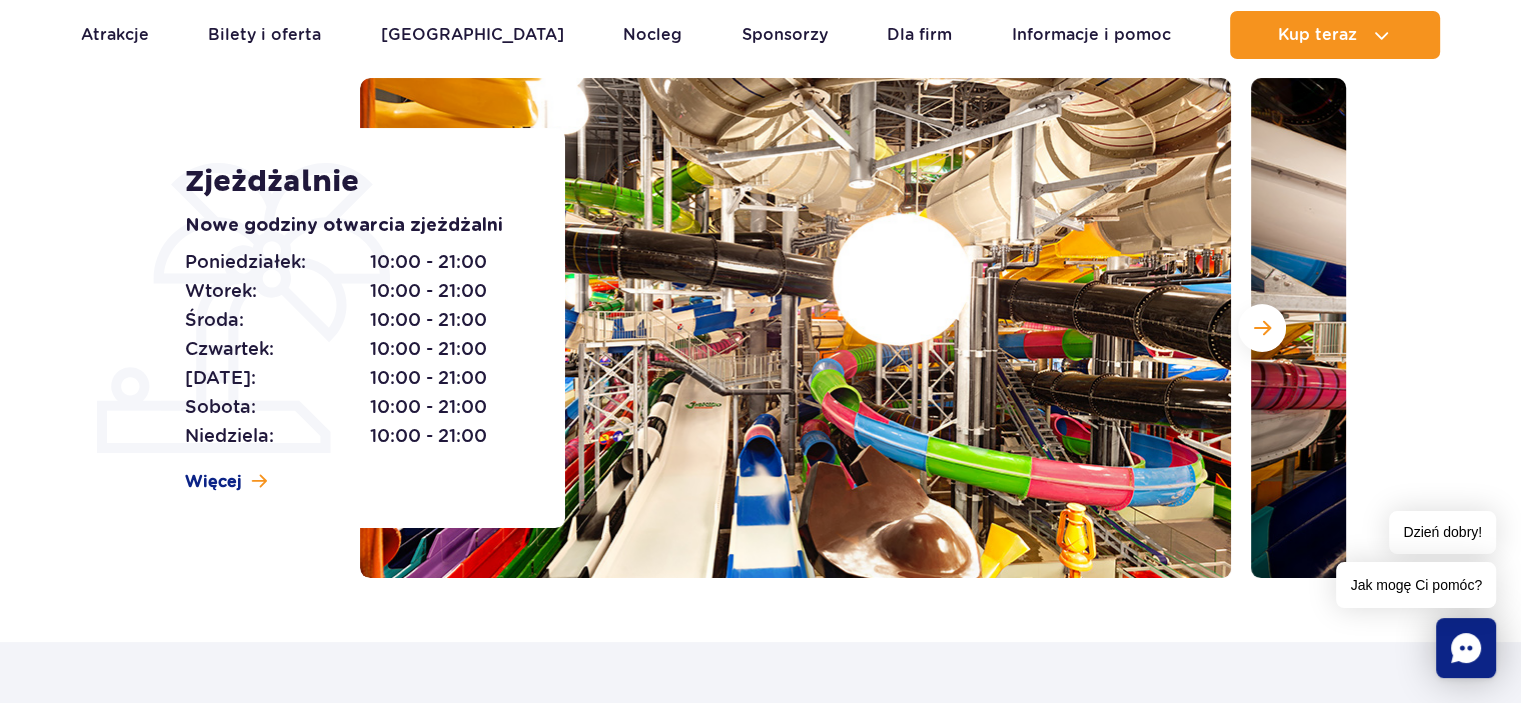 scroll, scrollTop: 300, scrollLeft: 0, axis: vertical 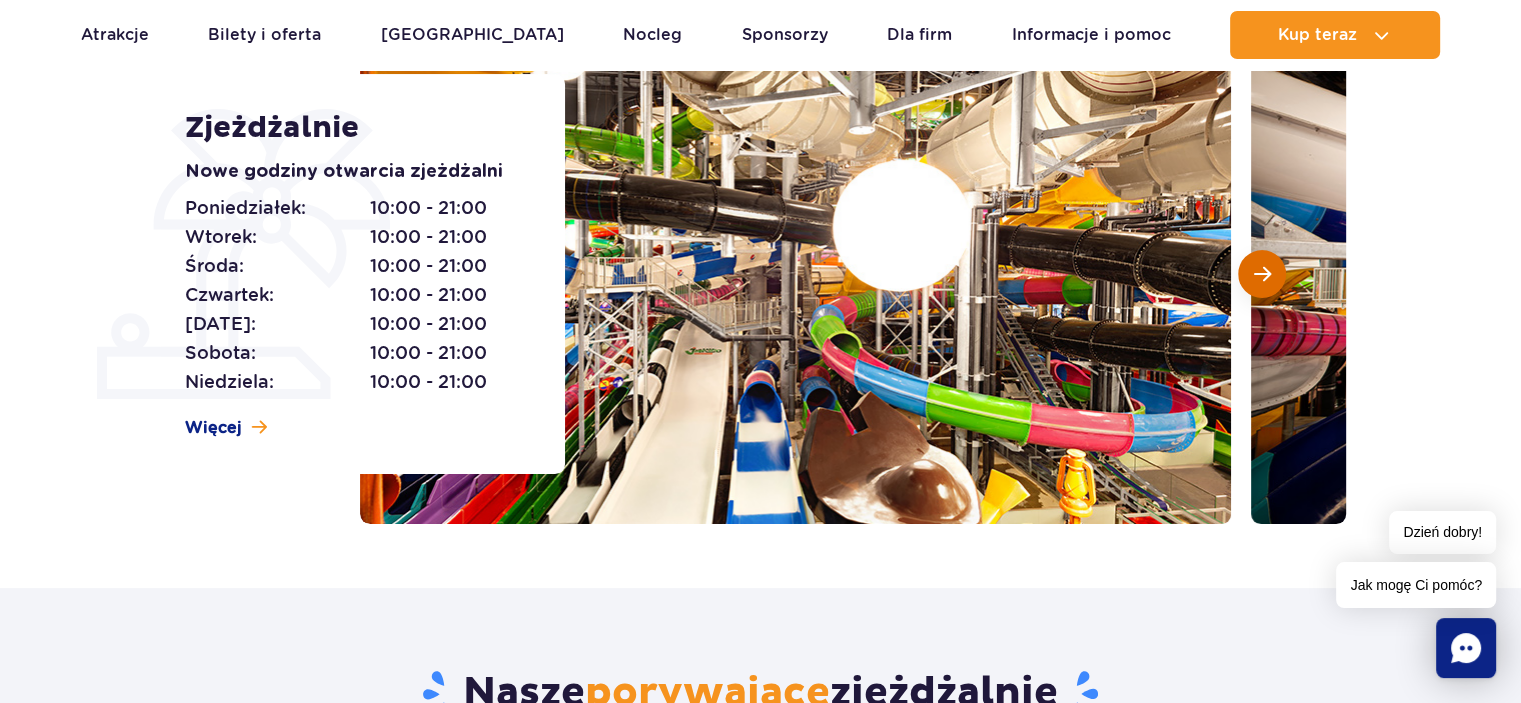 click at bounding box center (1262, 274) 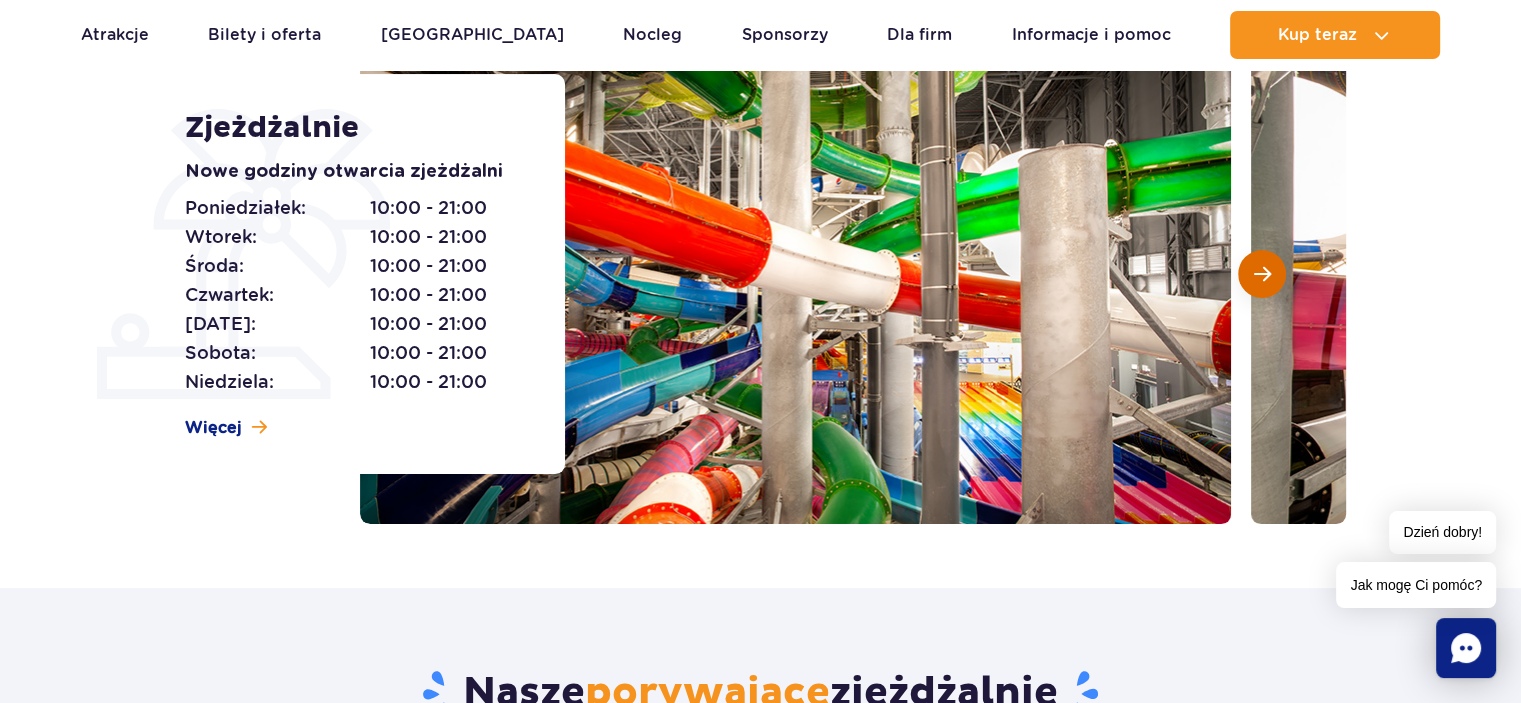 click at bounding box center (1262, 274) 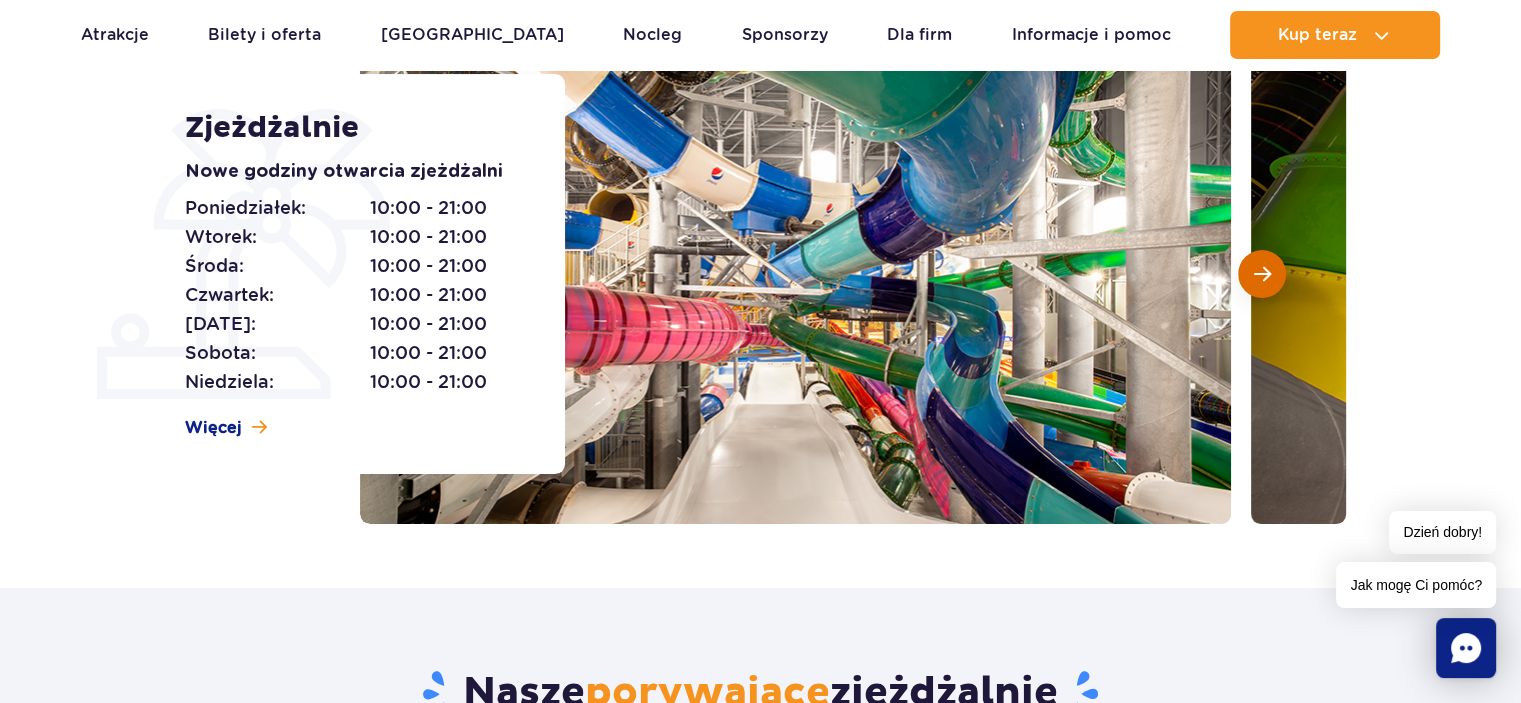 click at bounding box center [1262, 274] 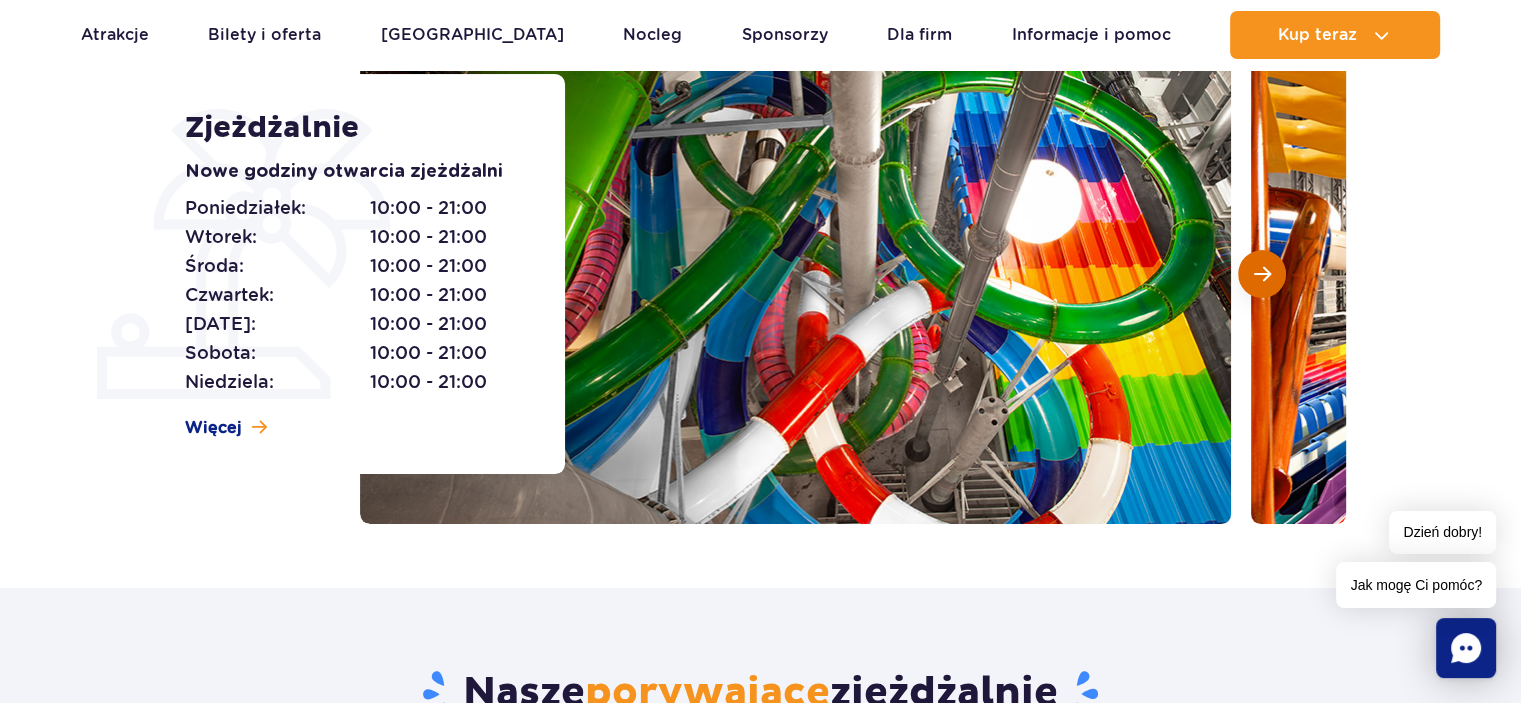 click at bounding box center [1262, 274] 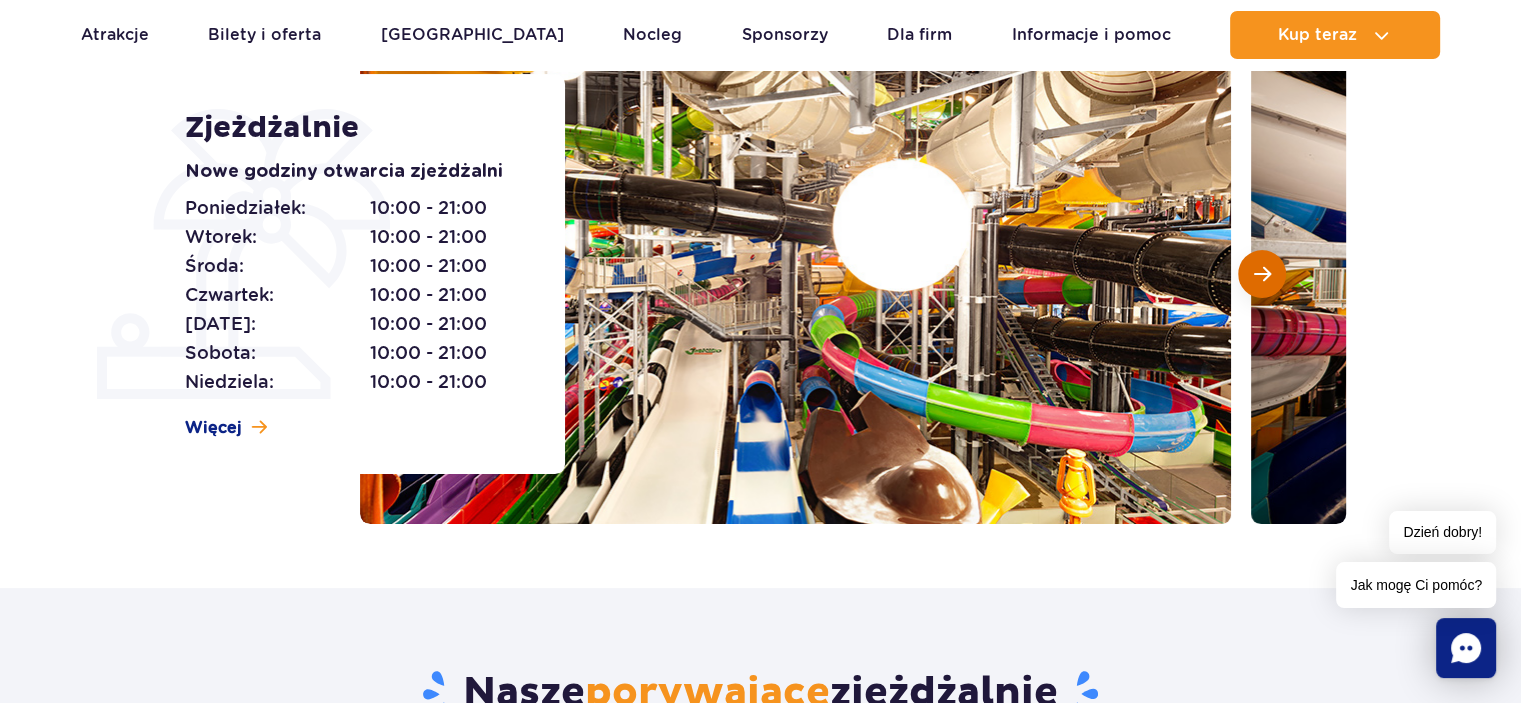click at bounding box center [1262, 274] 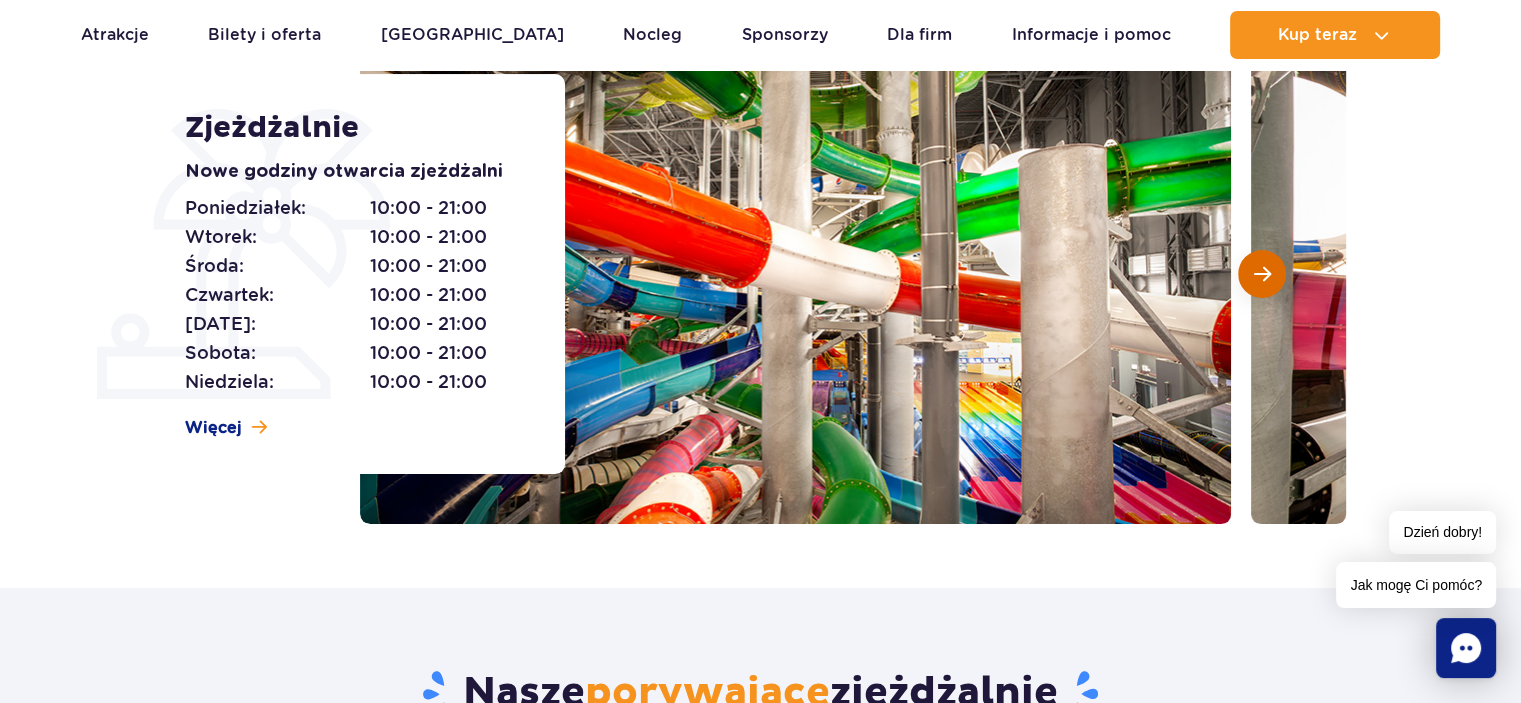 click at bounding box center (1262, 274) 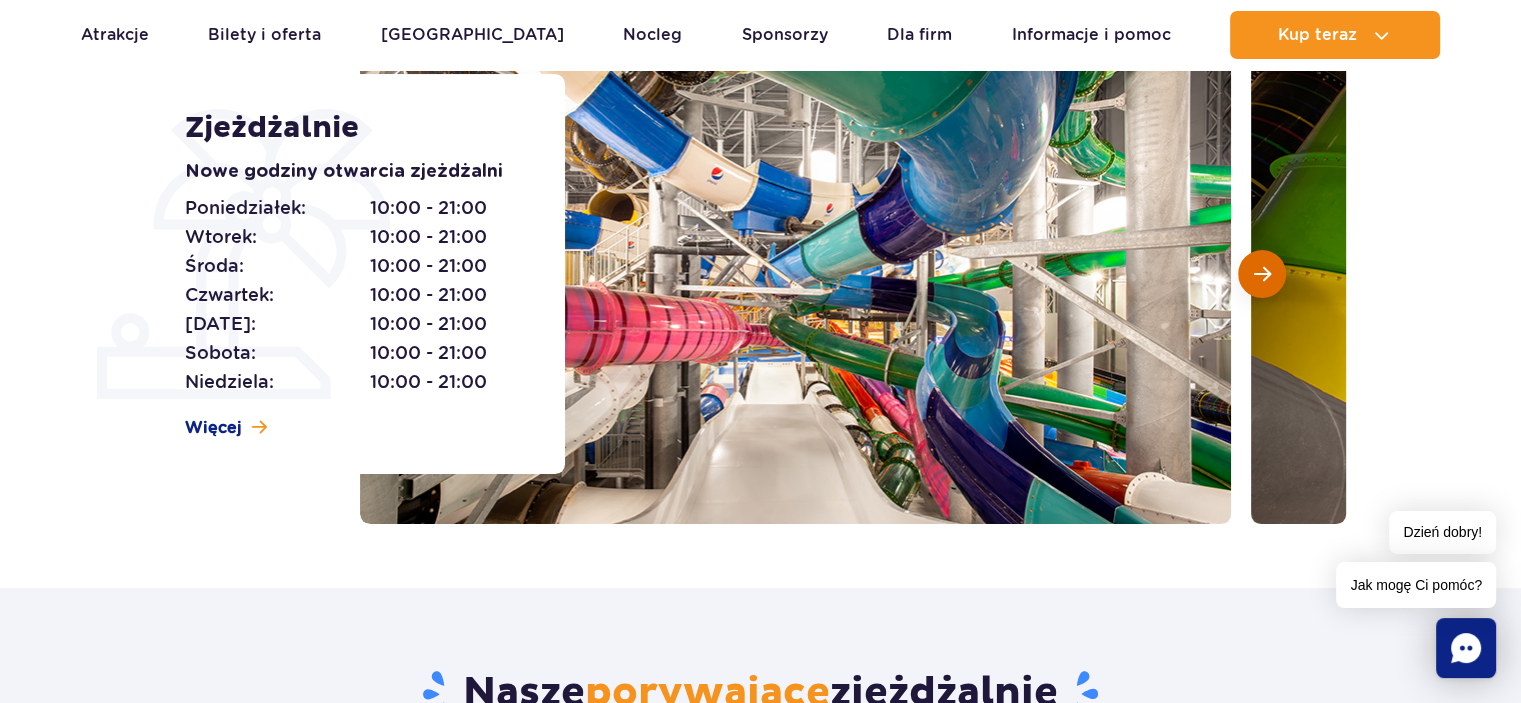 click at bounding box center [1262, 274] 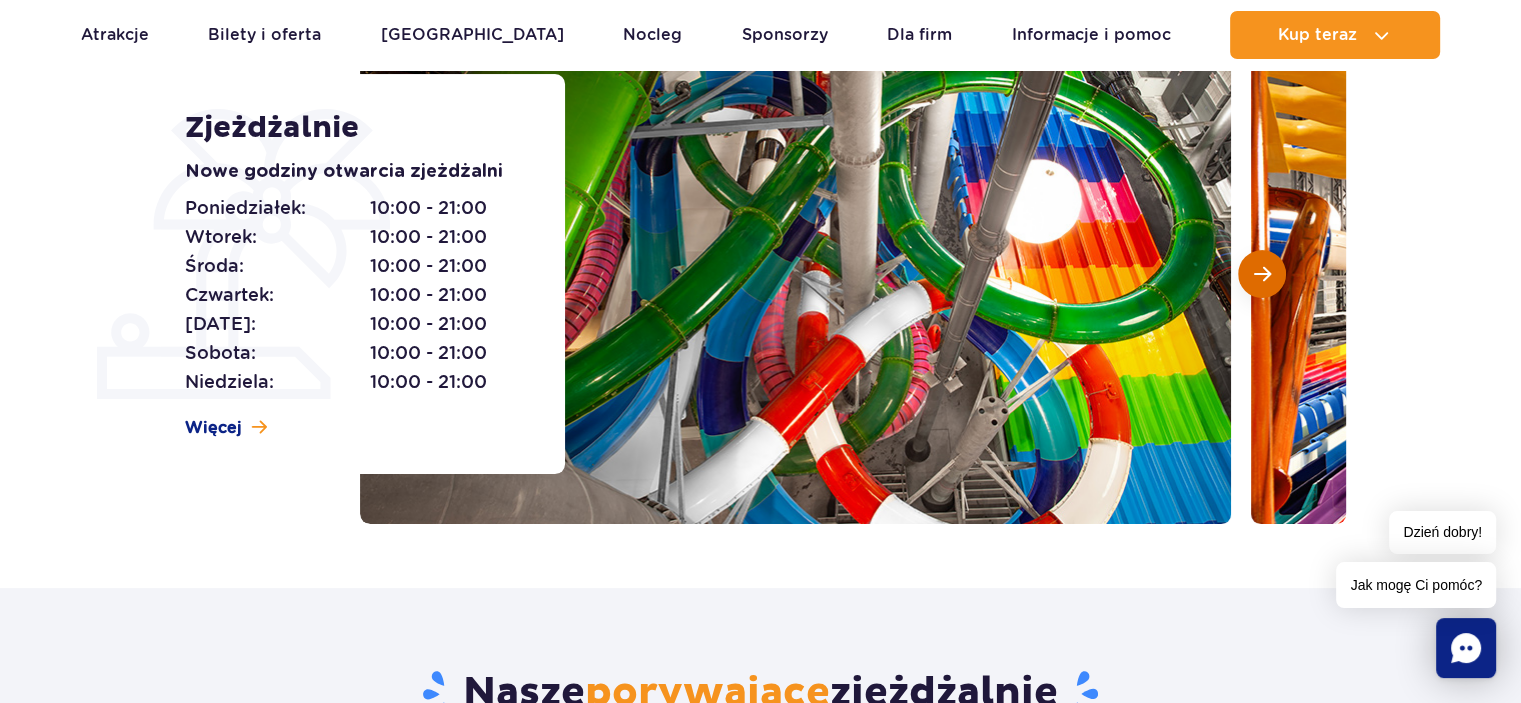 click at bounding box center (1262, 274) 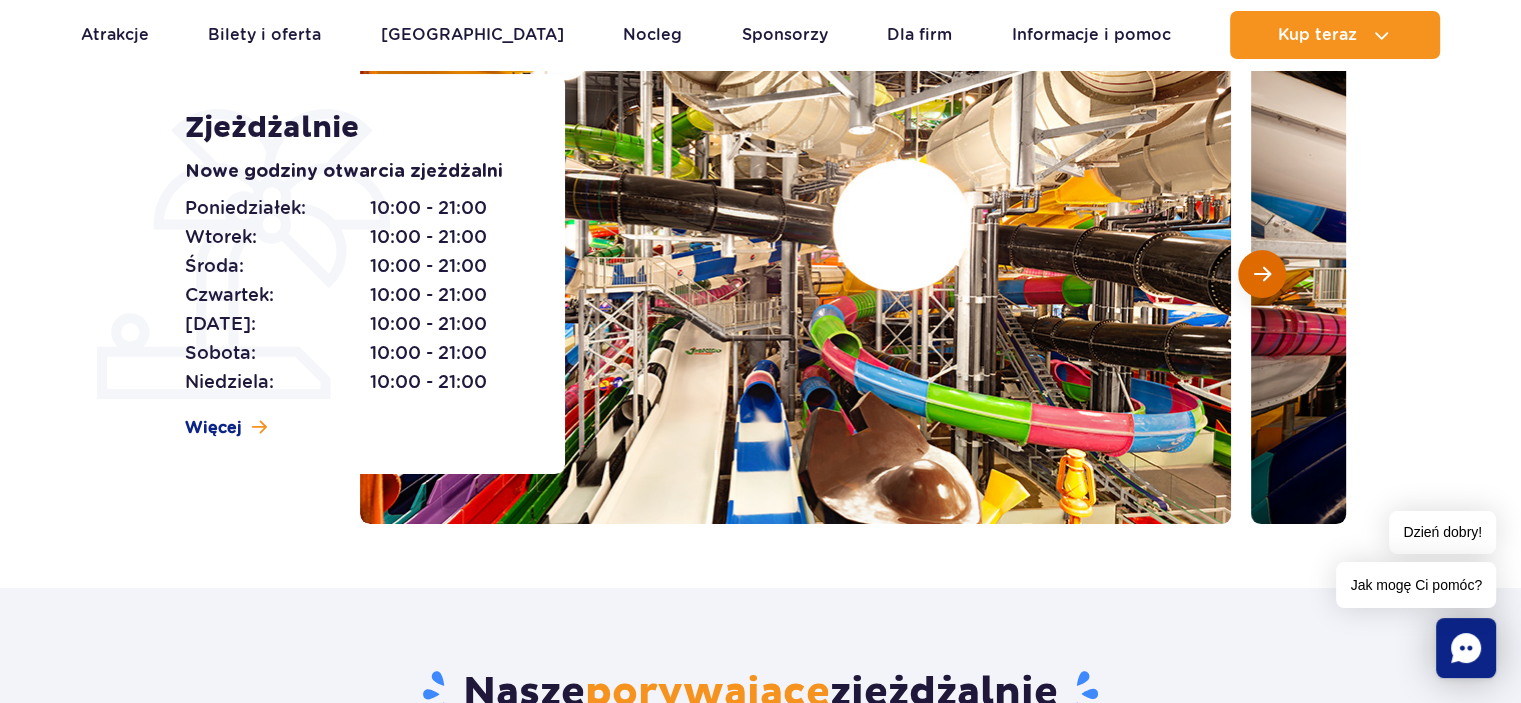 click at bounding box center (1262, 274) 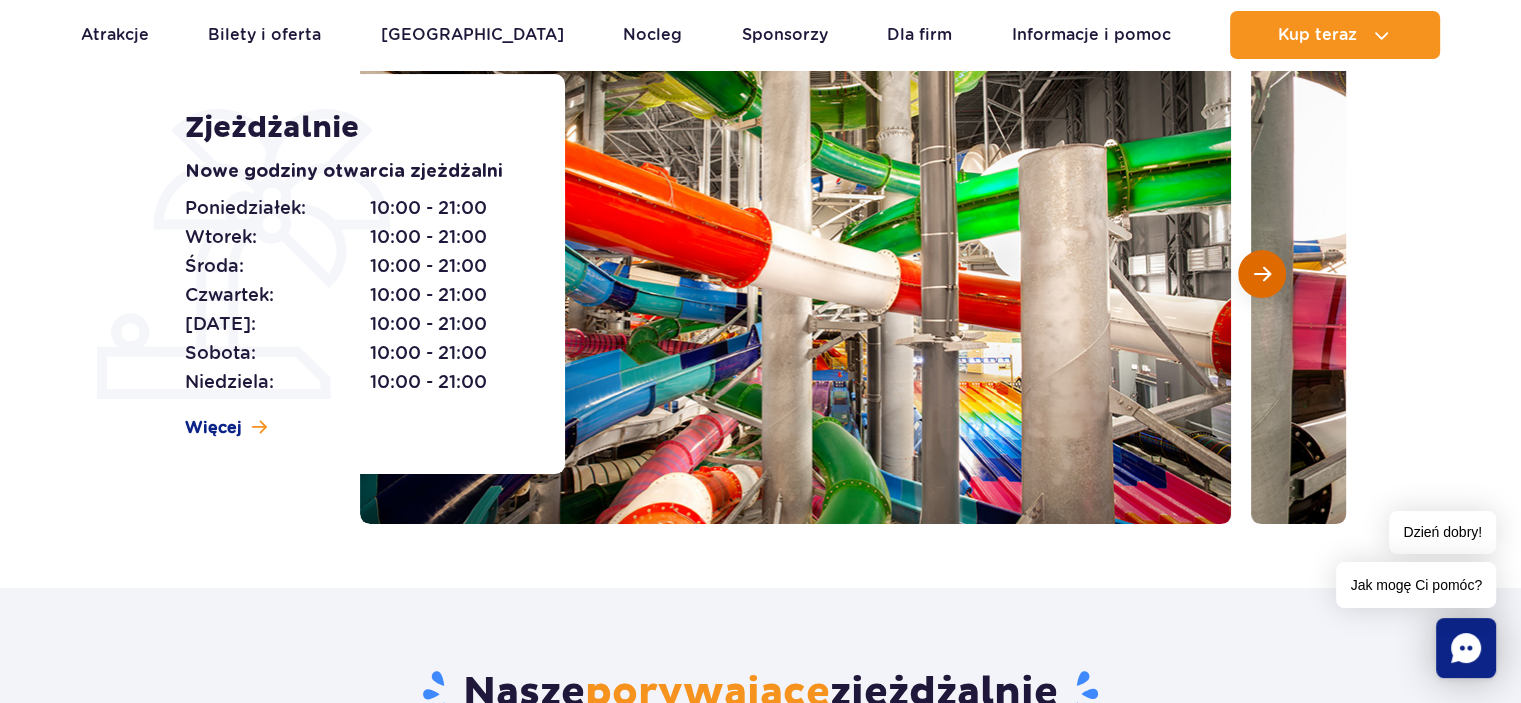 click at bounding box center [1262, 274] 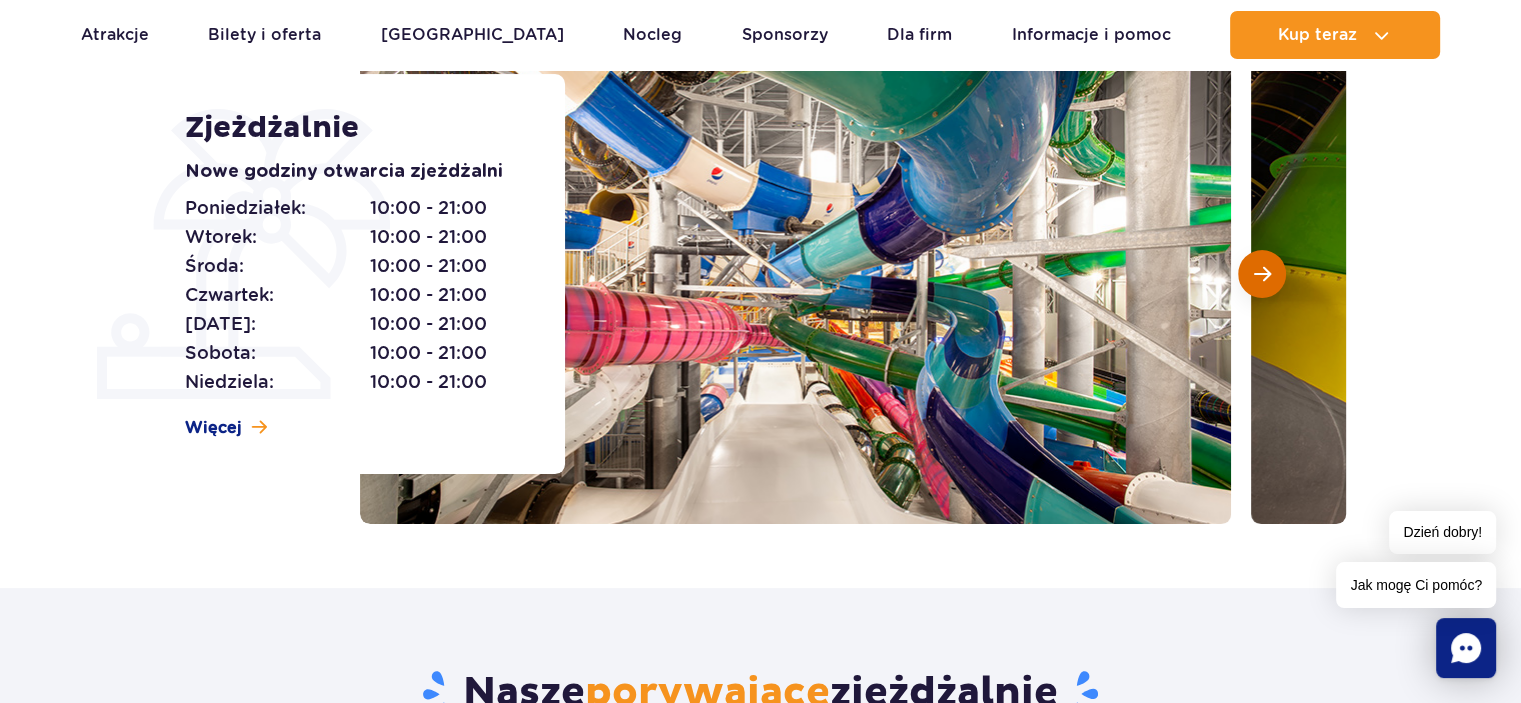 click at bounding box center [1262, 274] 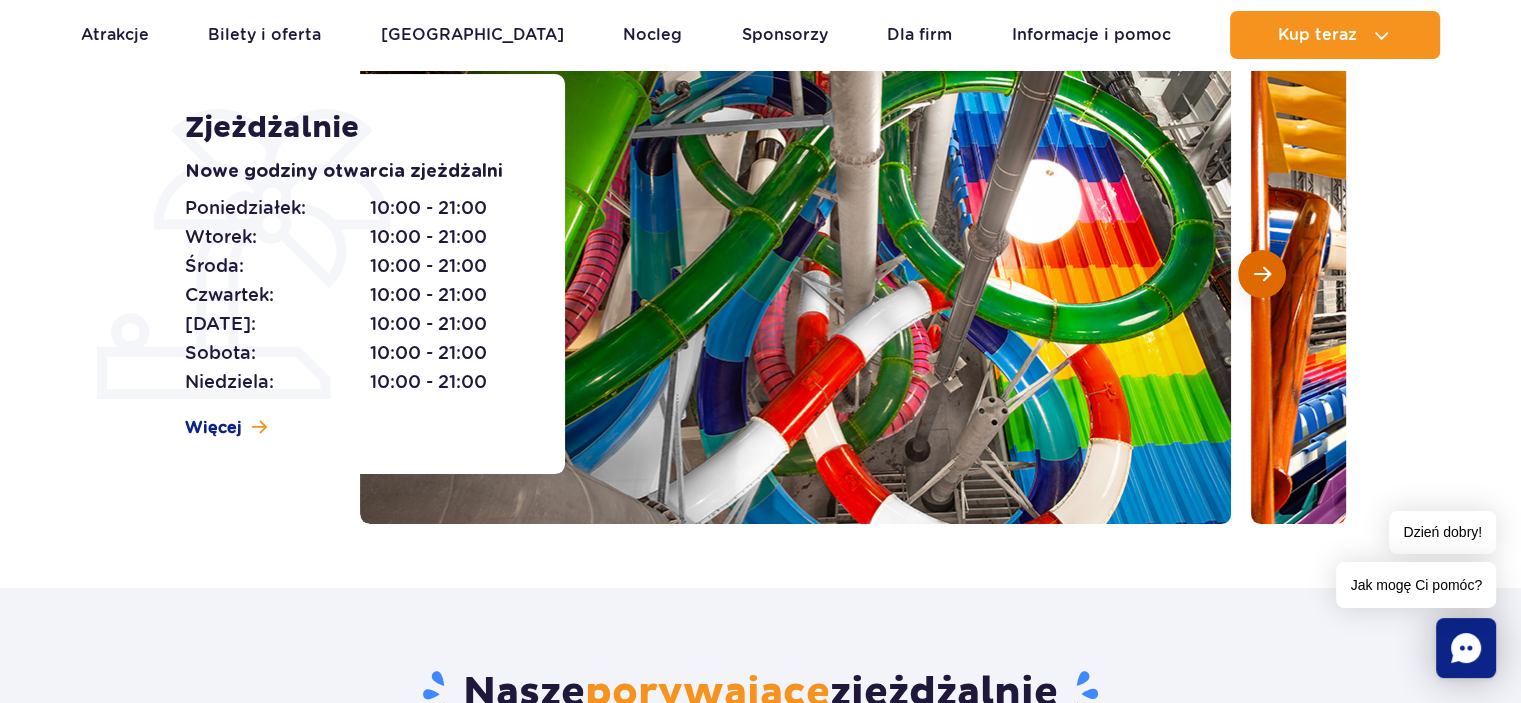 click at bounding box center (1262, 274) 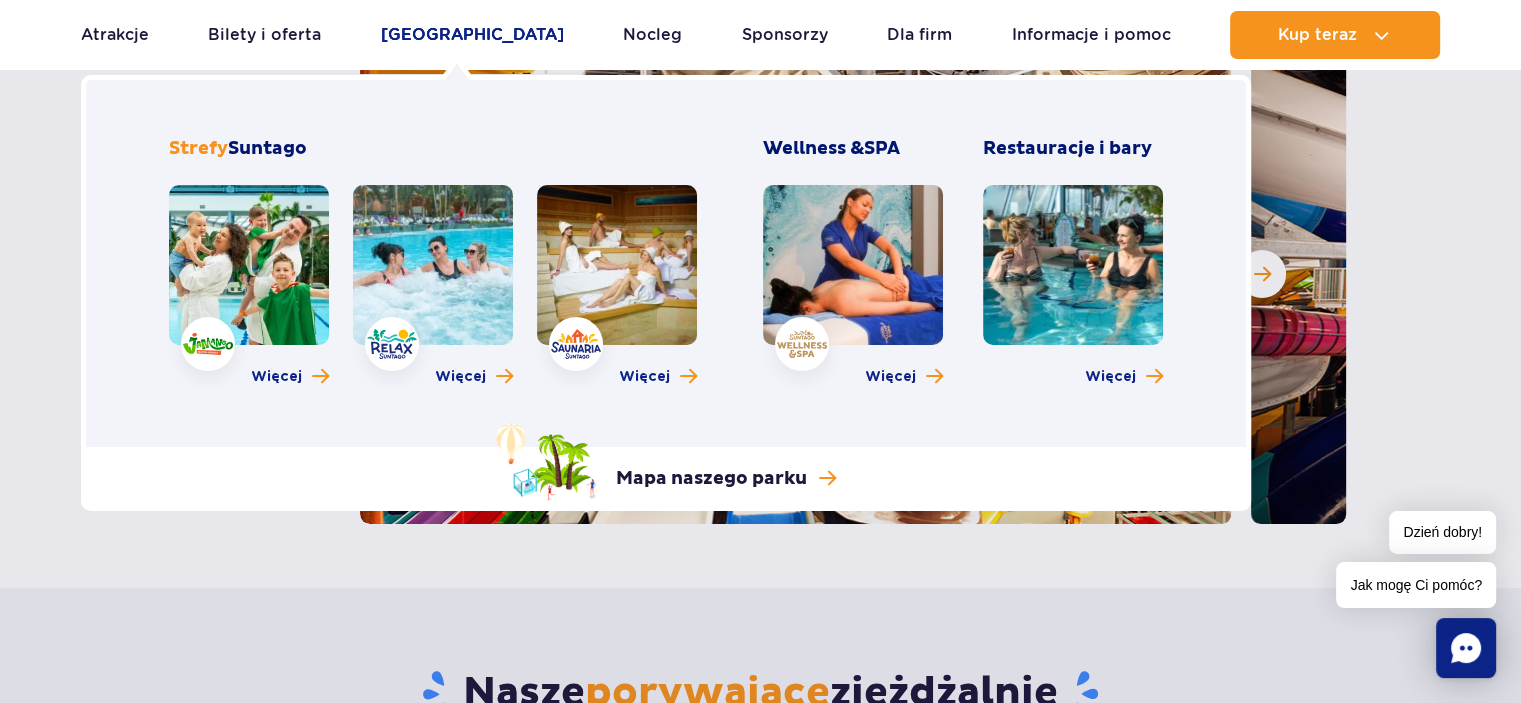click on "[GEOGRAPHIC_DATA]" at bounding box center [472, 35] 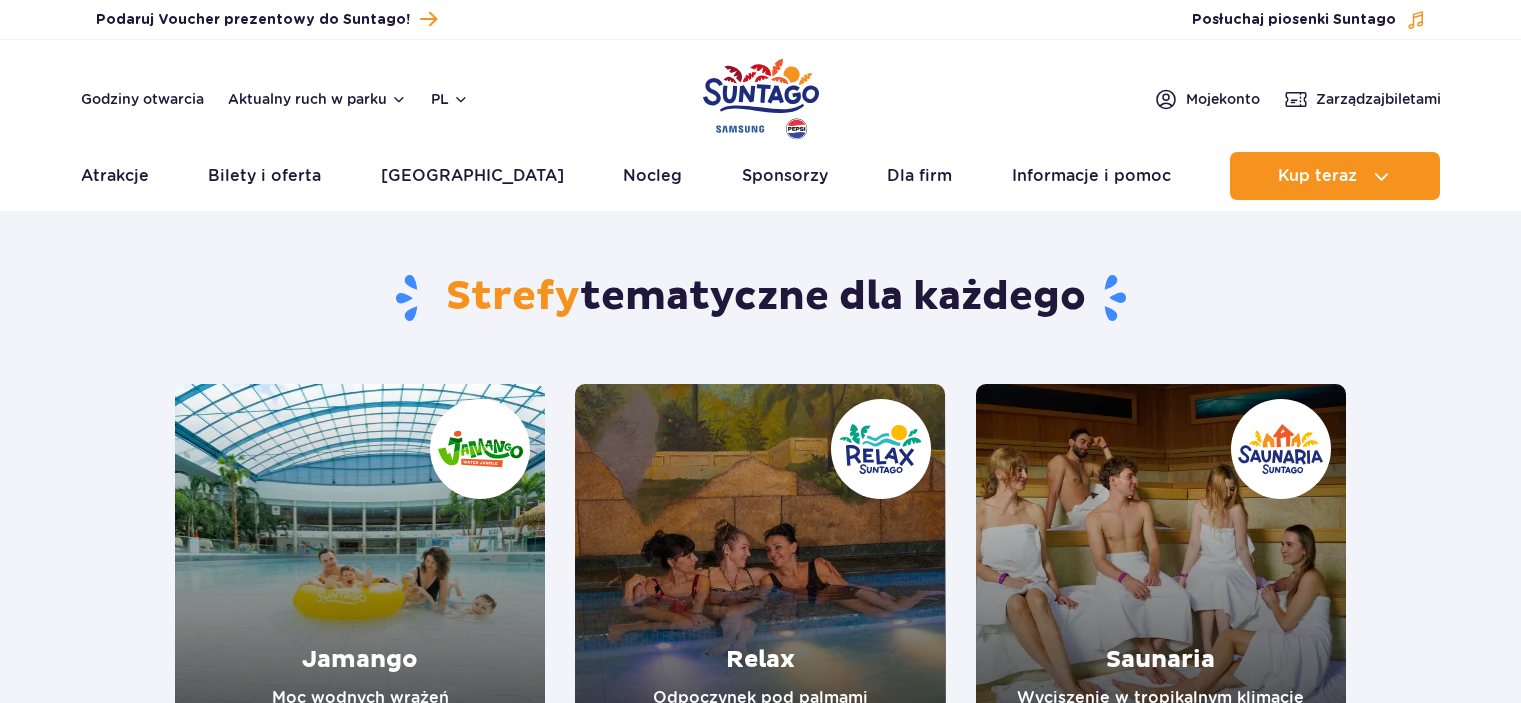 scroll, scrollTop: 0, scrollLeft: 0, axis: both 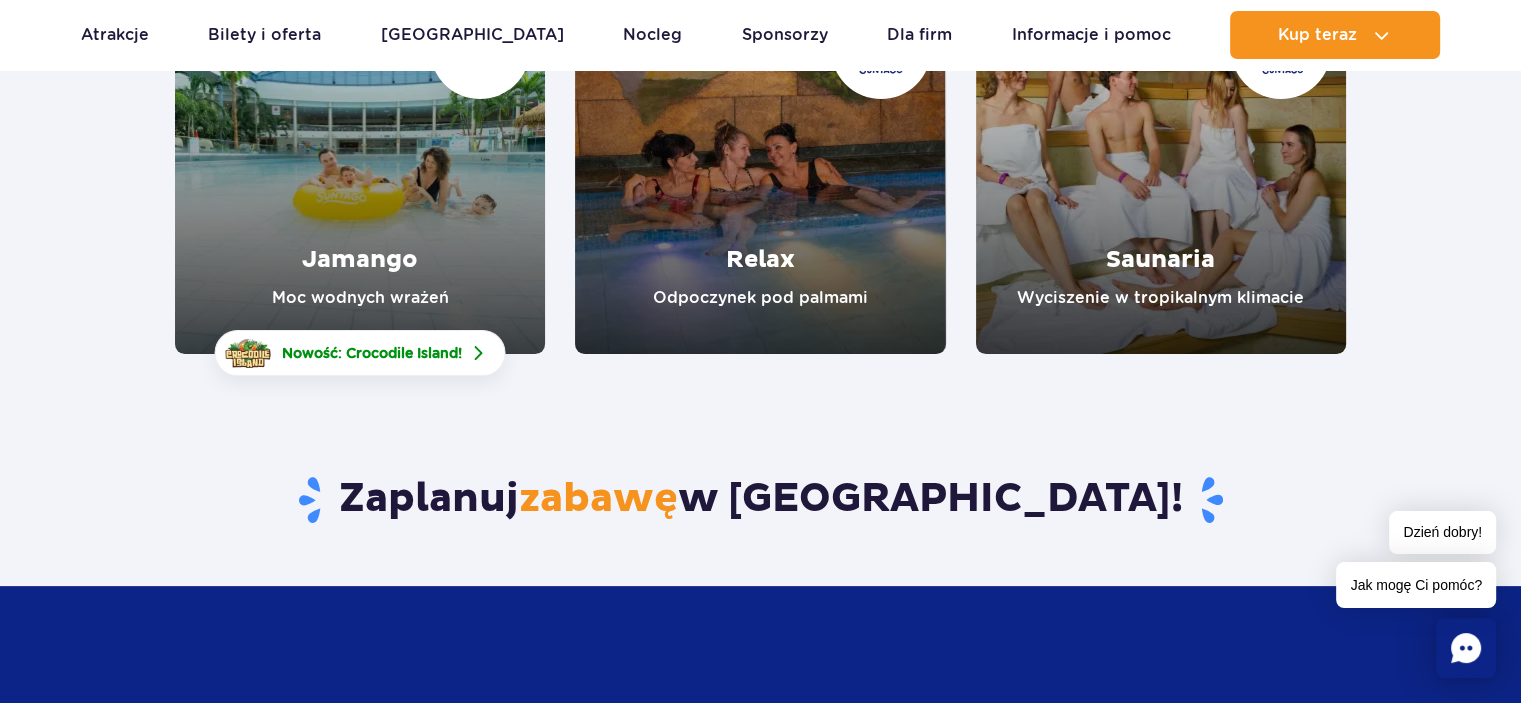 click at bounding box center (760, 169) 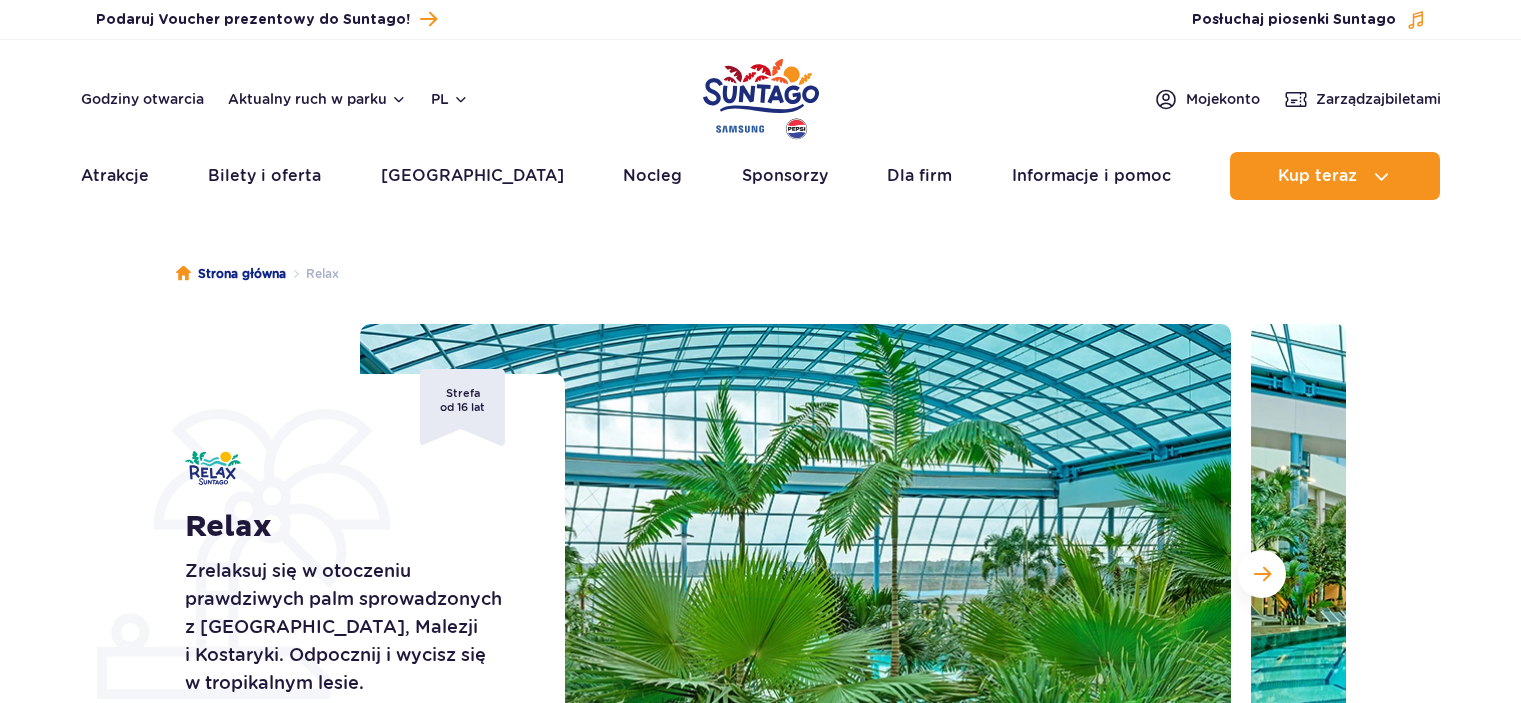 scroll, scrollTop: 0, scrollLeft: 0, axis: both 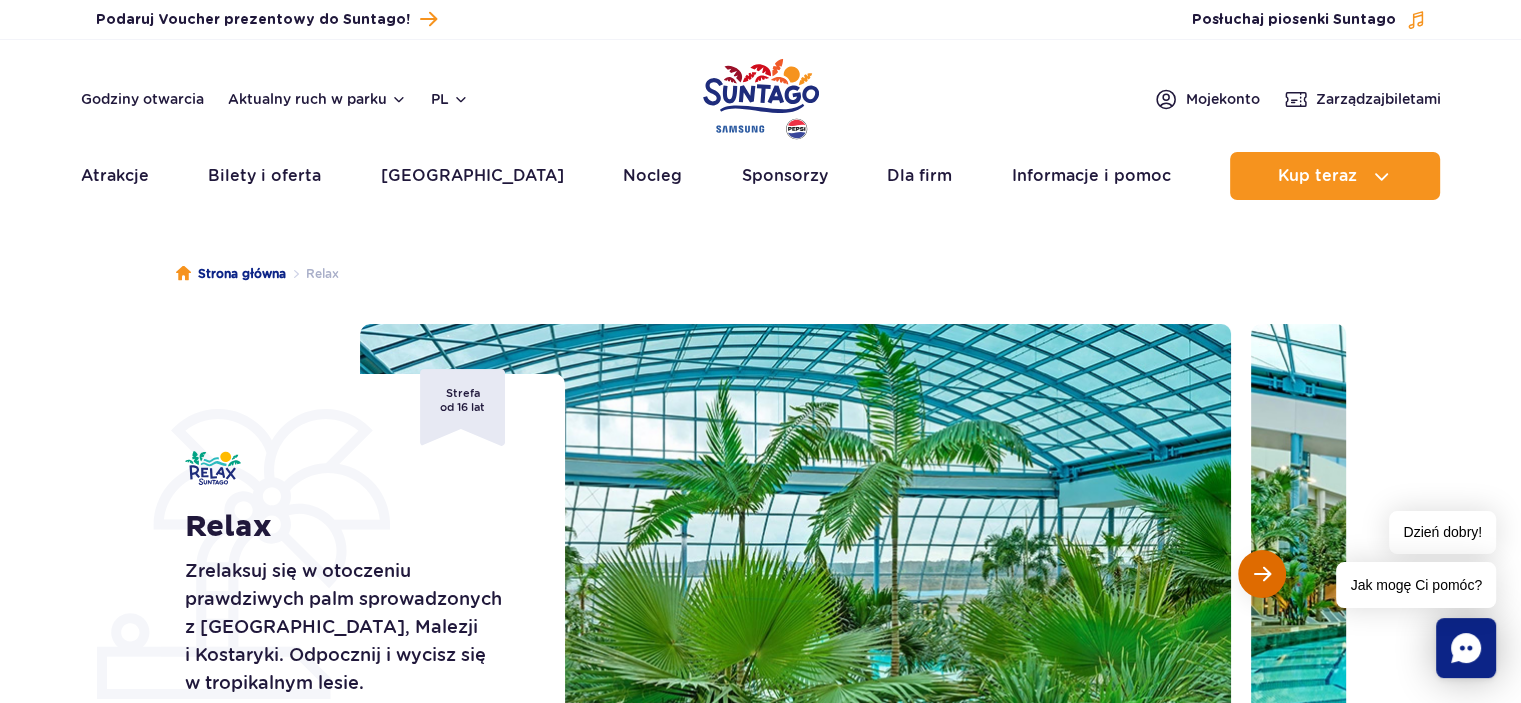 click at bounding box center (1262, 574) 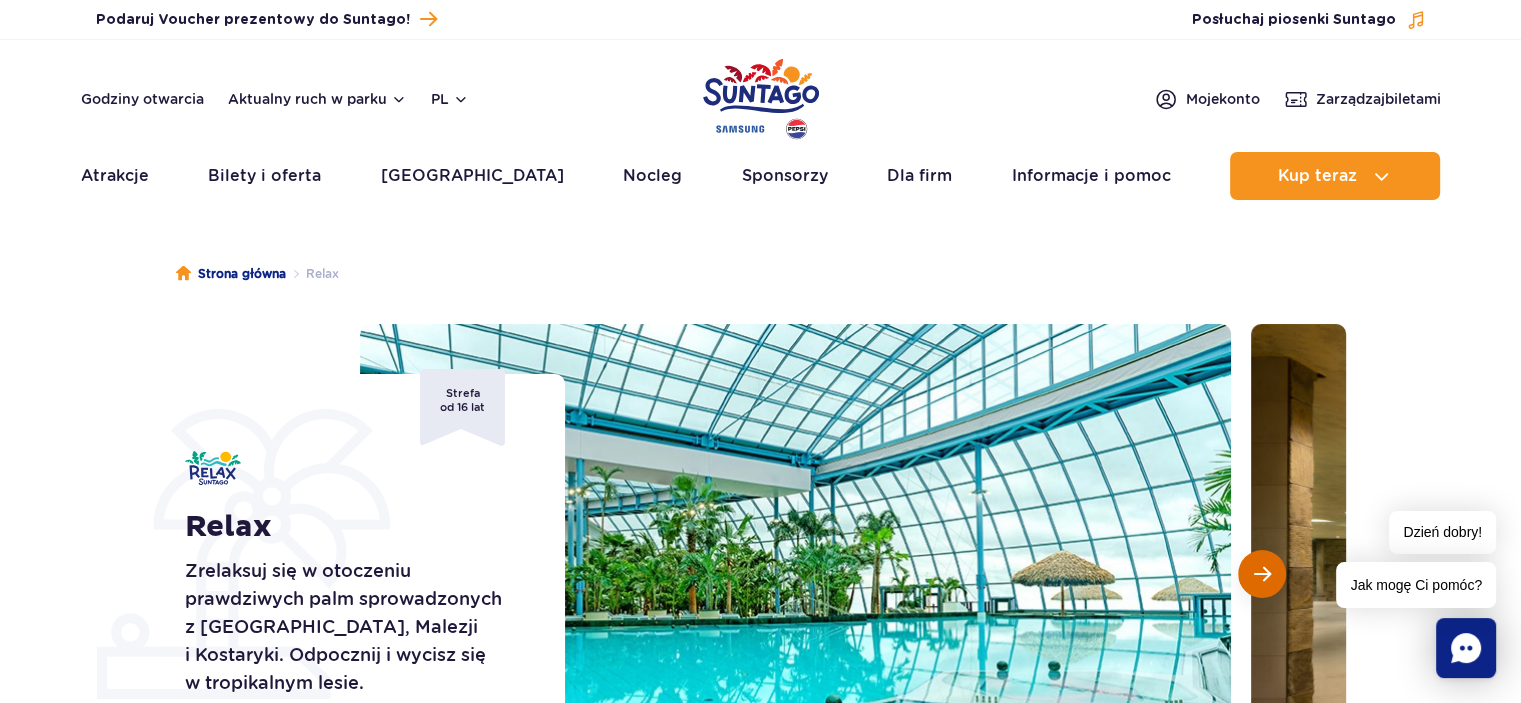 click at bounding box center (1262, 574) 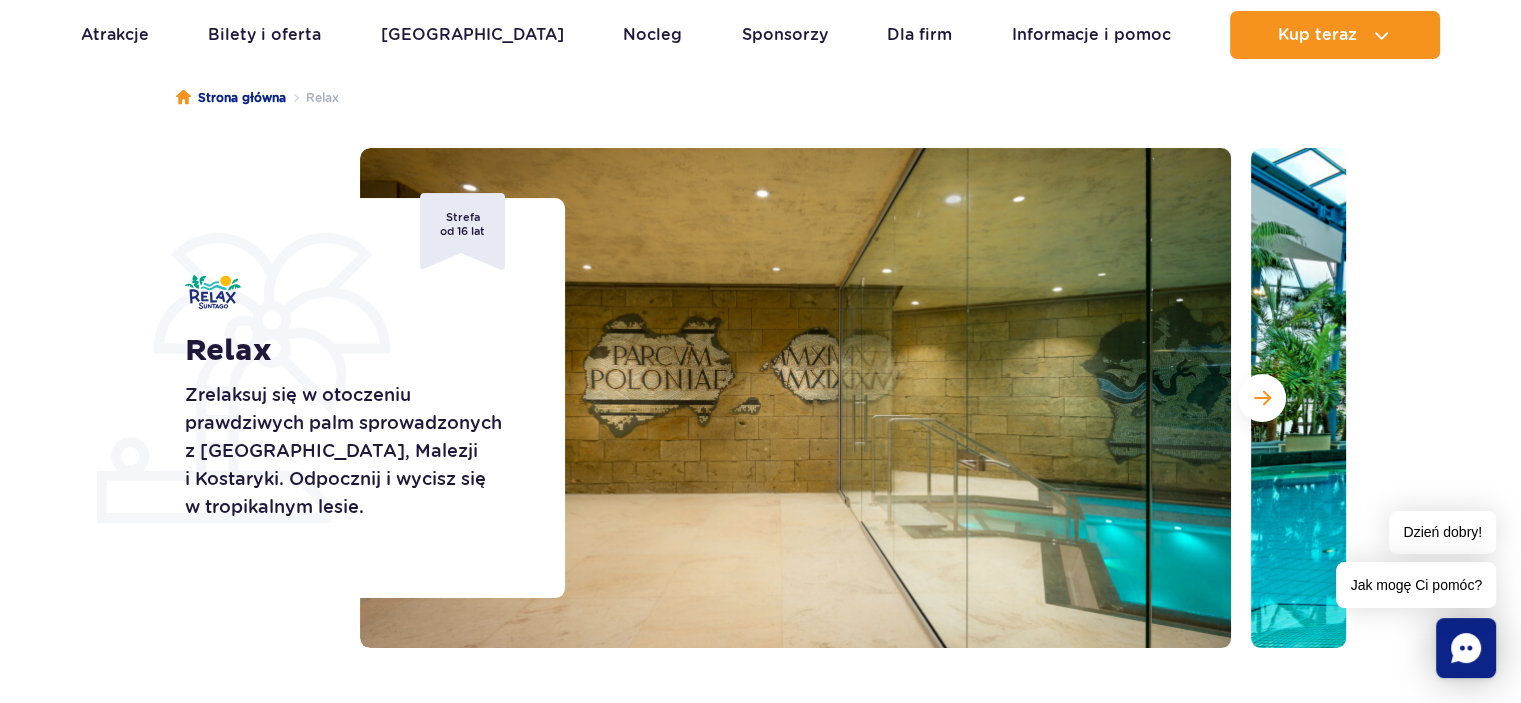 scroll, scrollTop: 200, scrollLeft: 0, axis: vertical 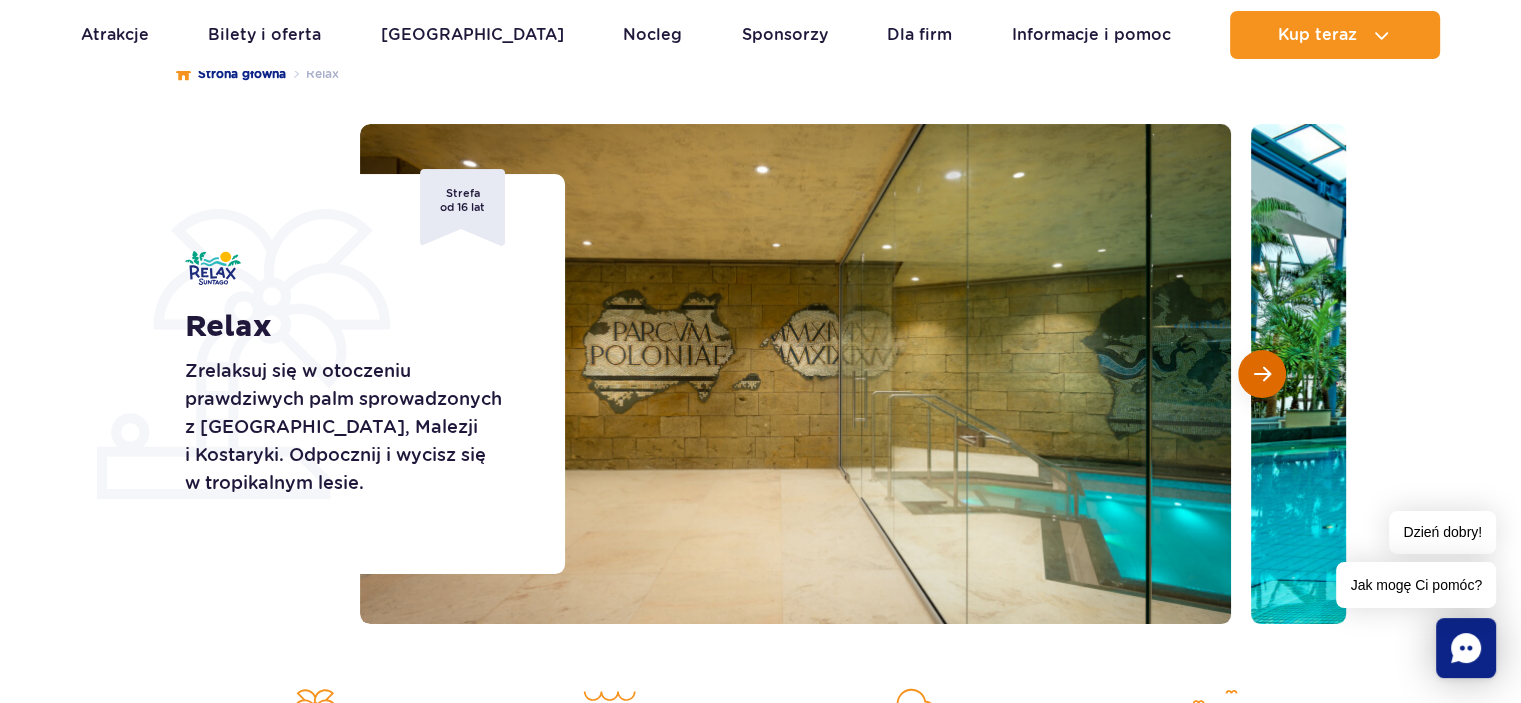 click at bounding box center [1262, 374] 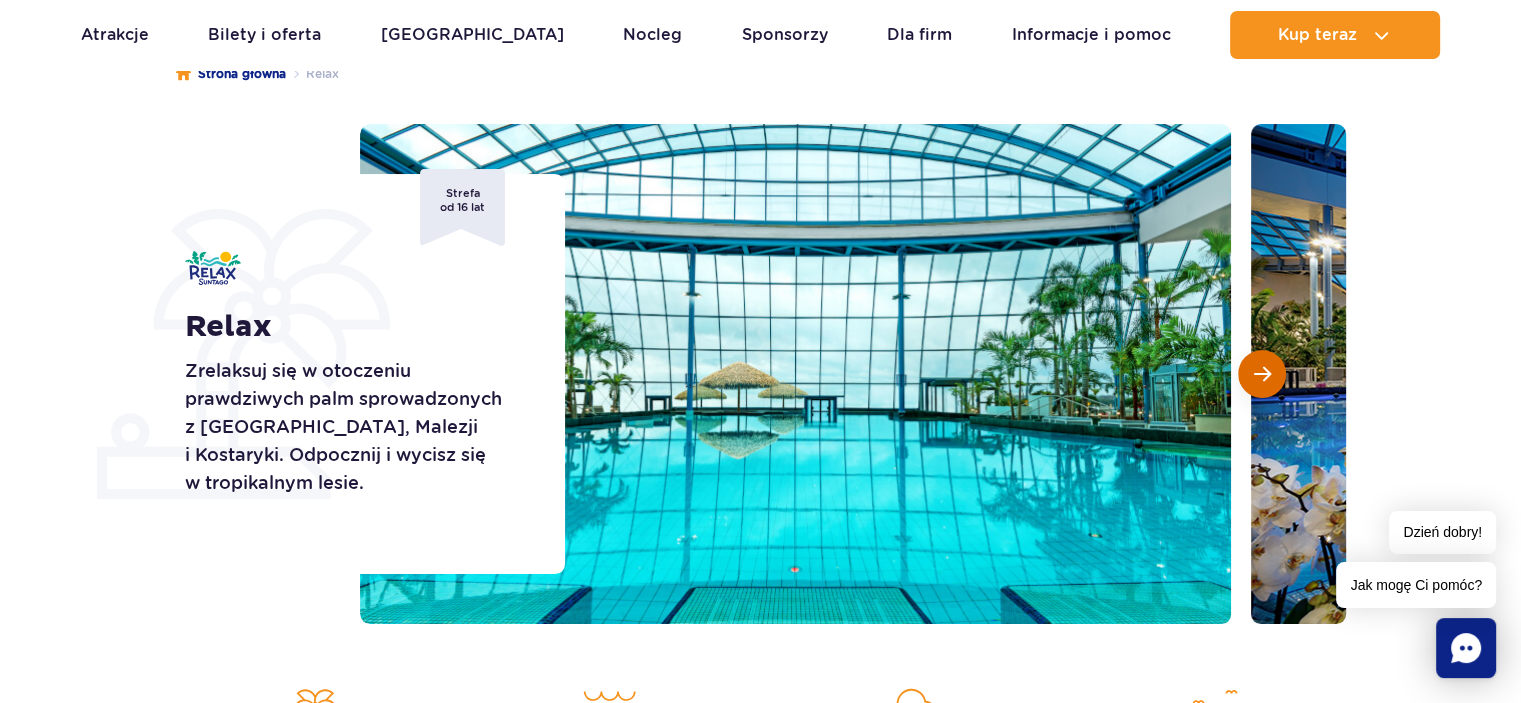 click at bounding box center (1262, 374) 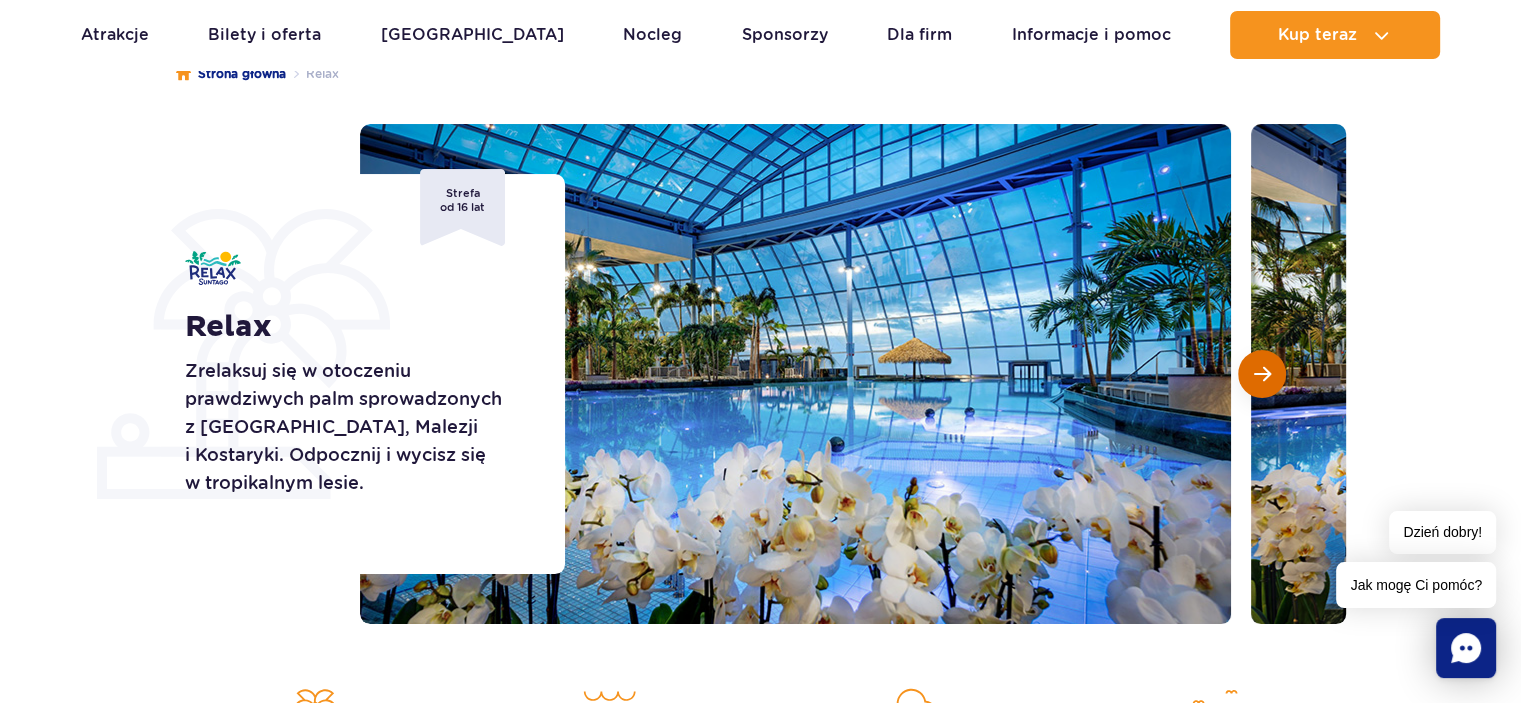 click at bounding box center (1262, 374) 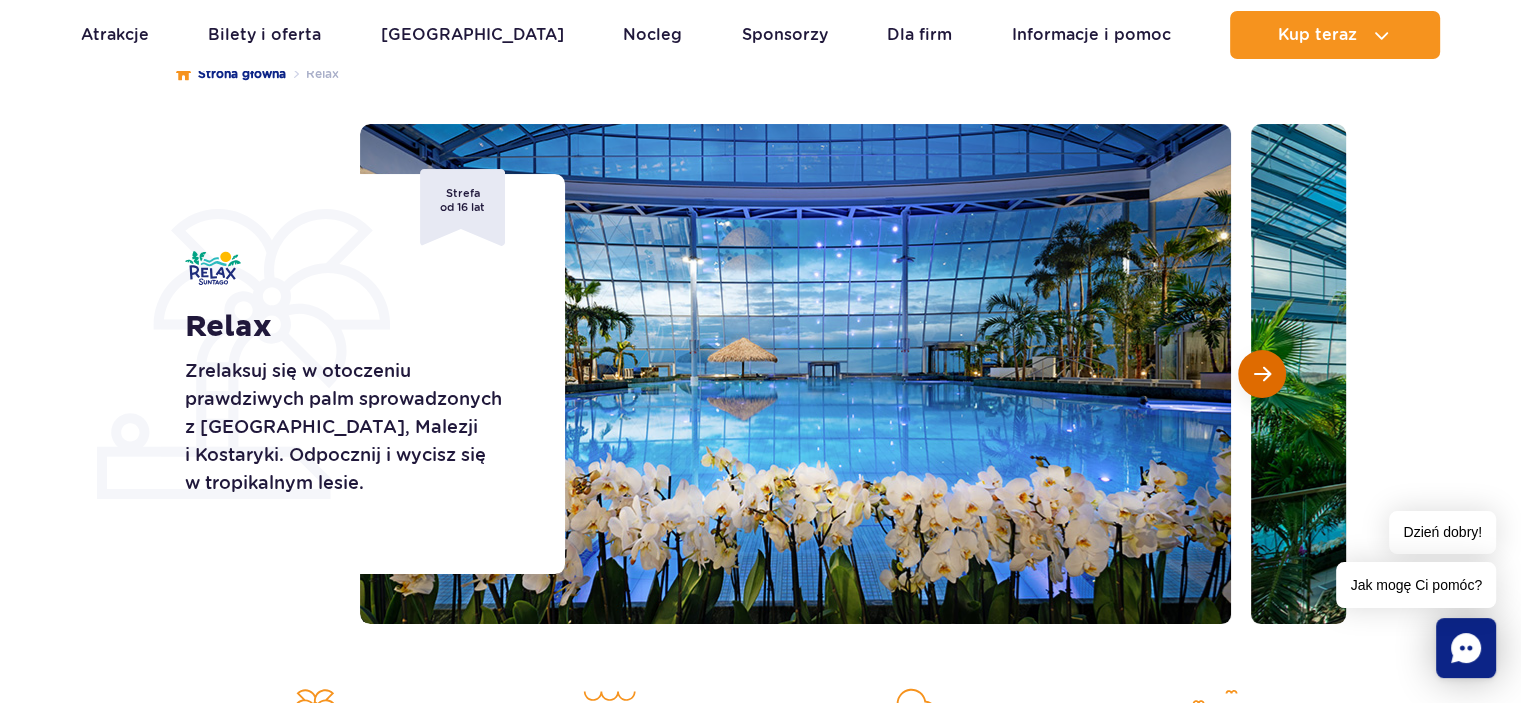 click at bounding box center (1262, 374) 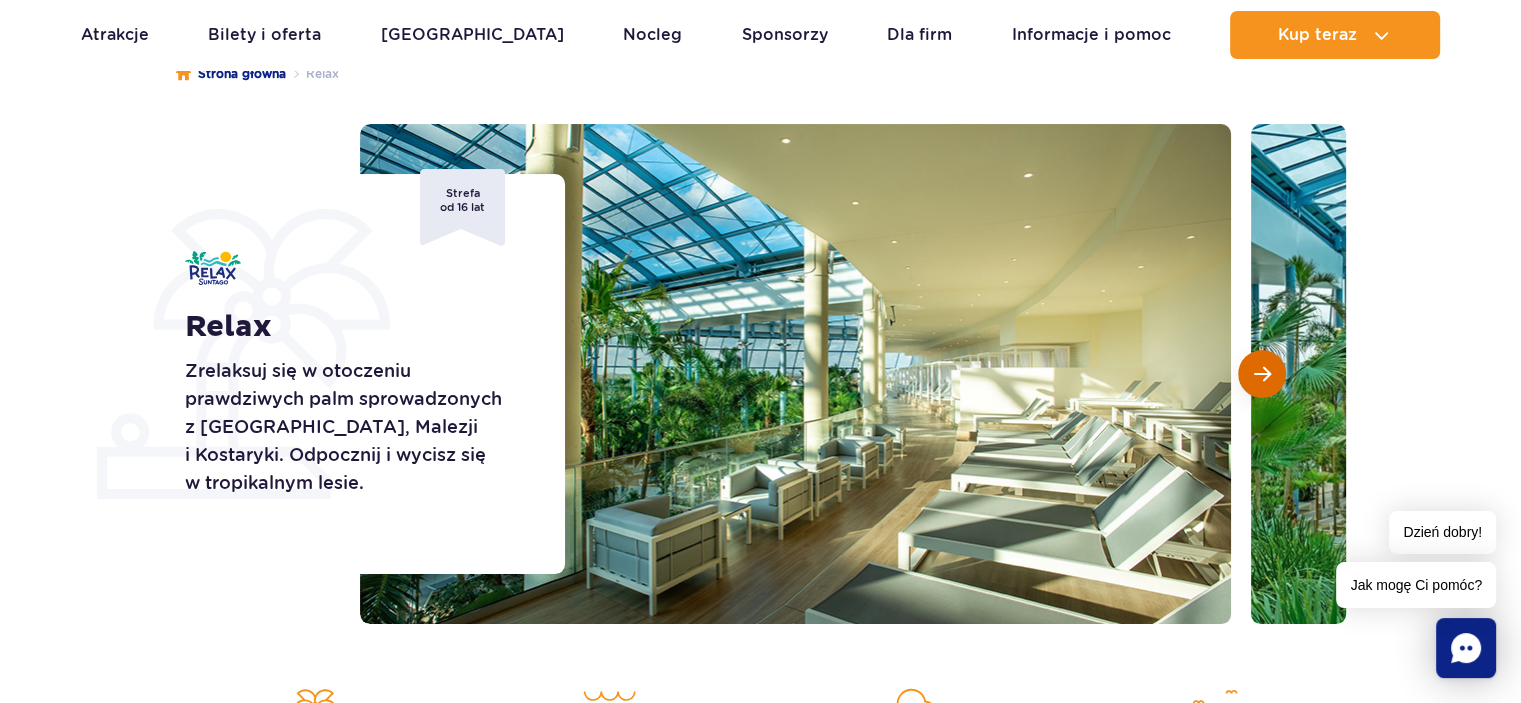 click at bounding box center [1262, 374] 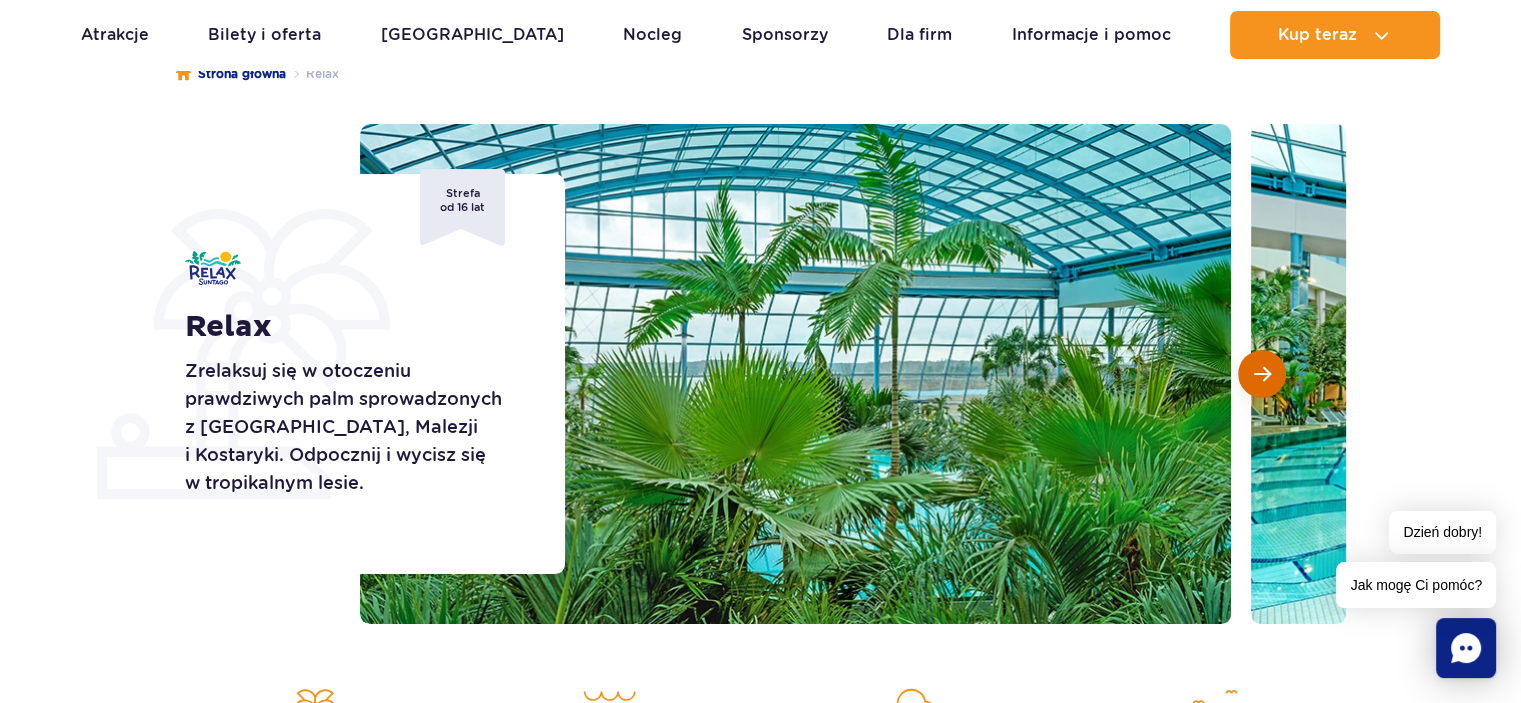 click at bounding box center [1262, 374] 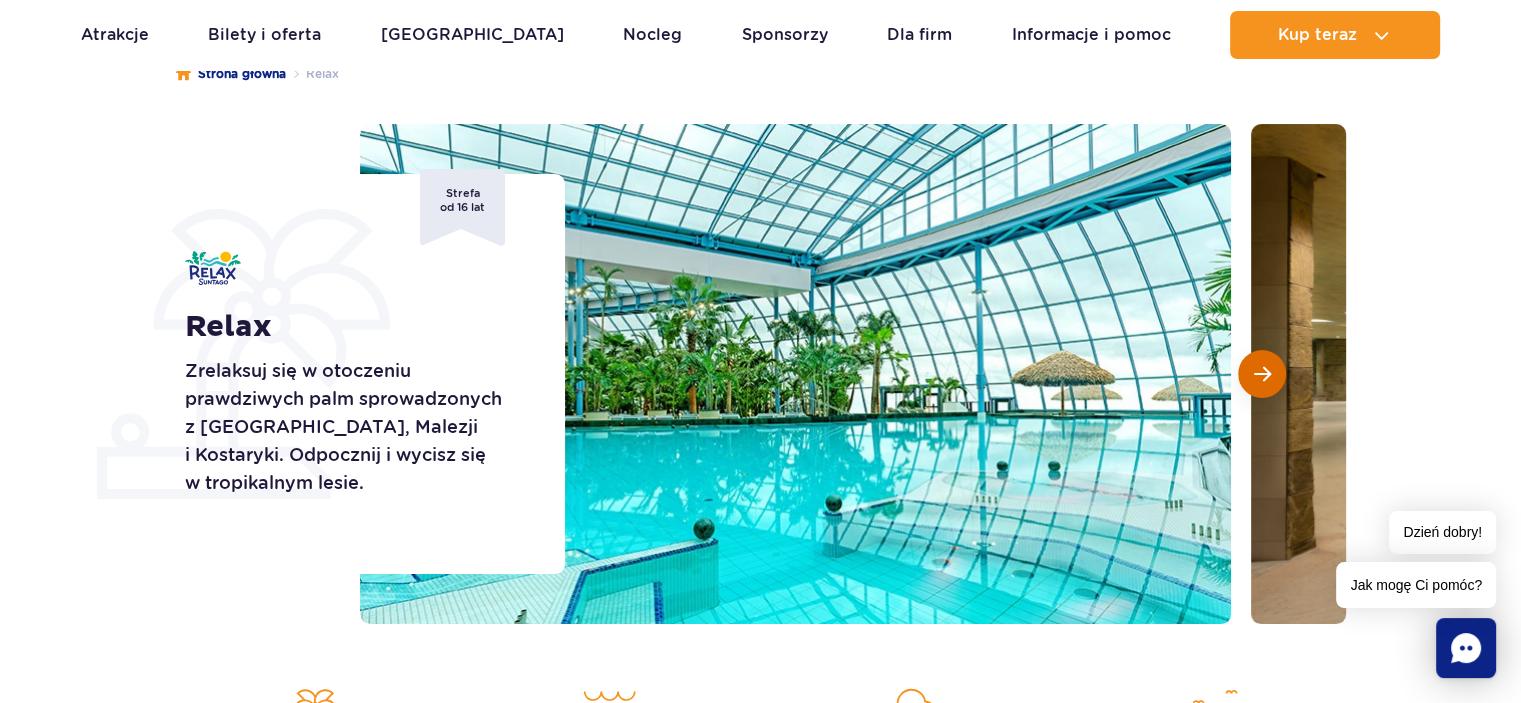 click at bounding box center (1262, 374) 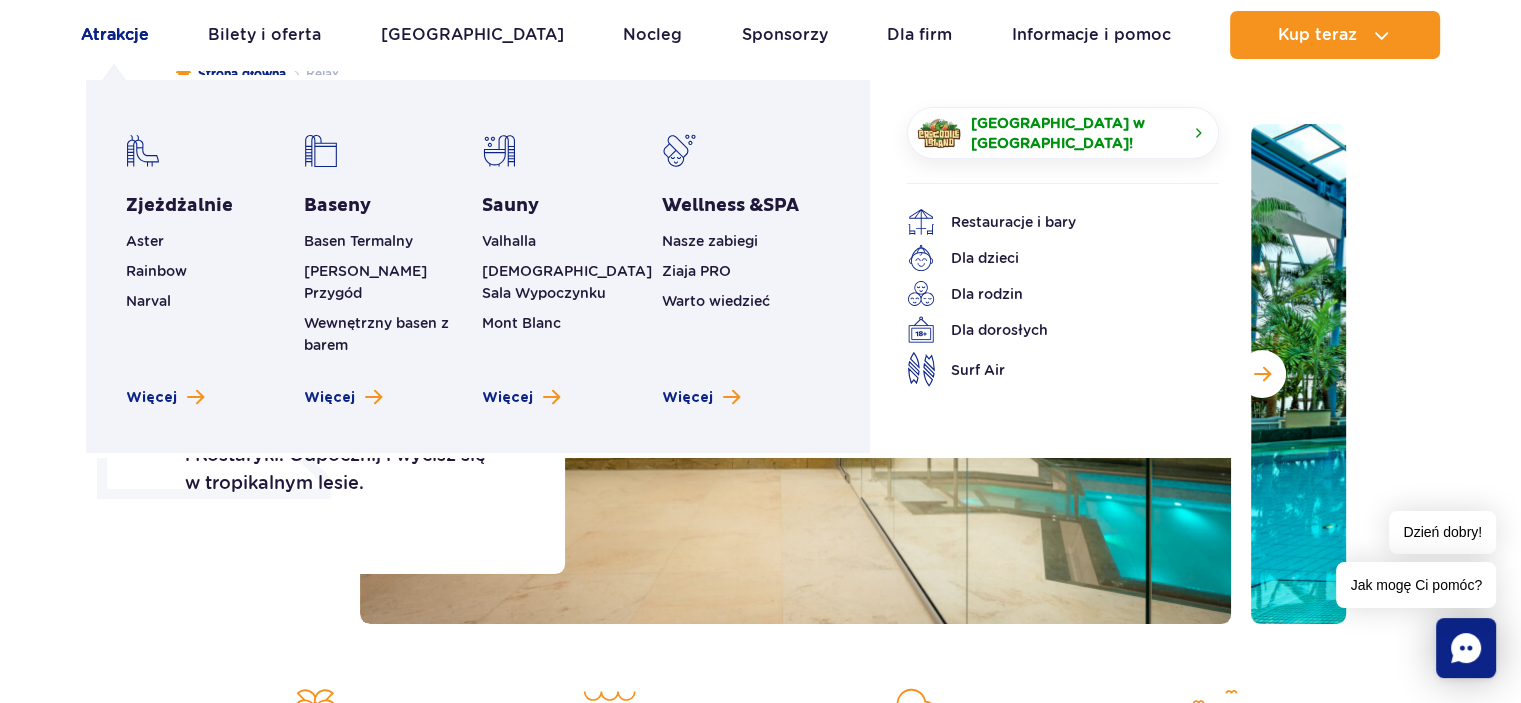 click on "Atrakcje" at bounding box center (115, 35) 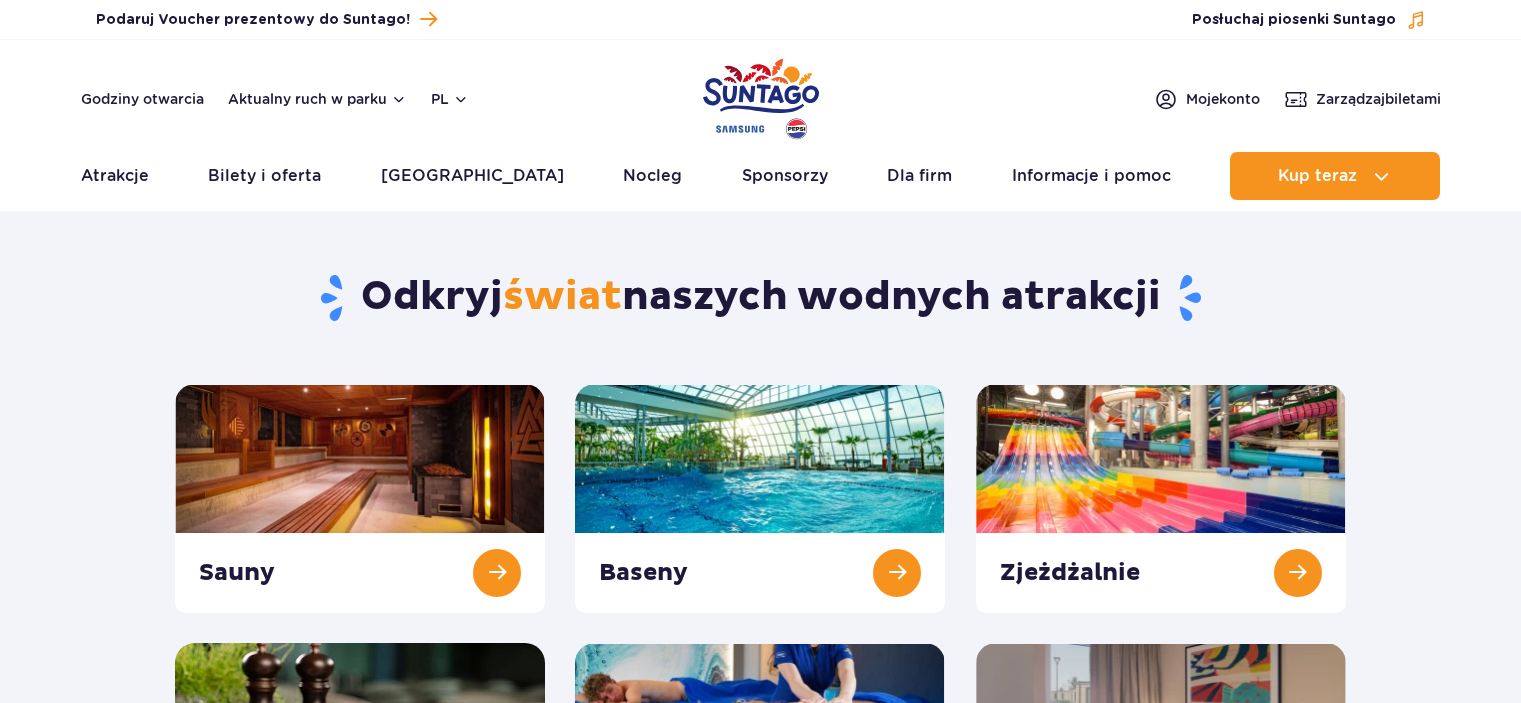 scroll, scrollTop: 0, scrollLeft: 0, axis: both 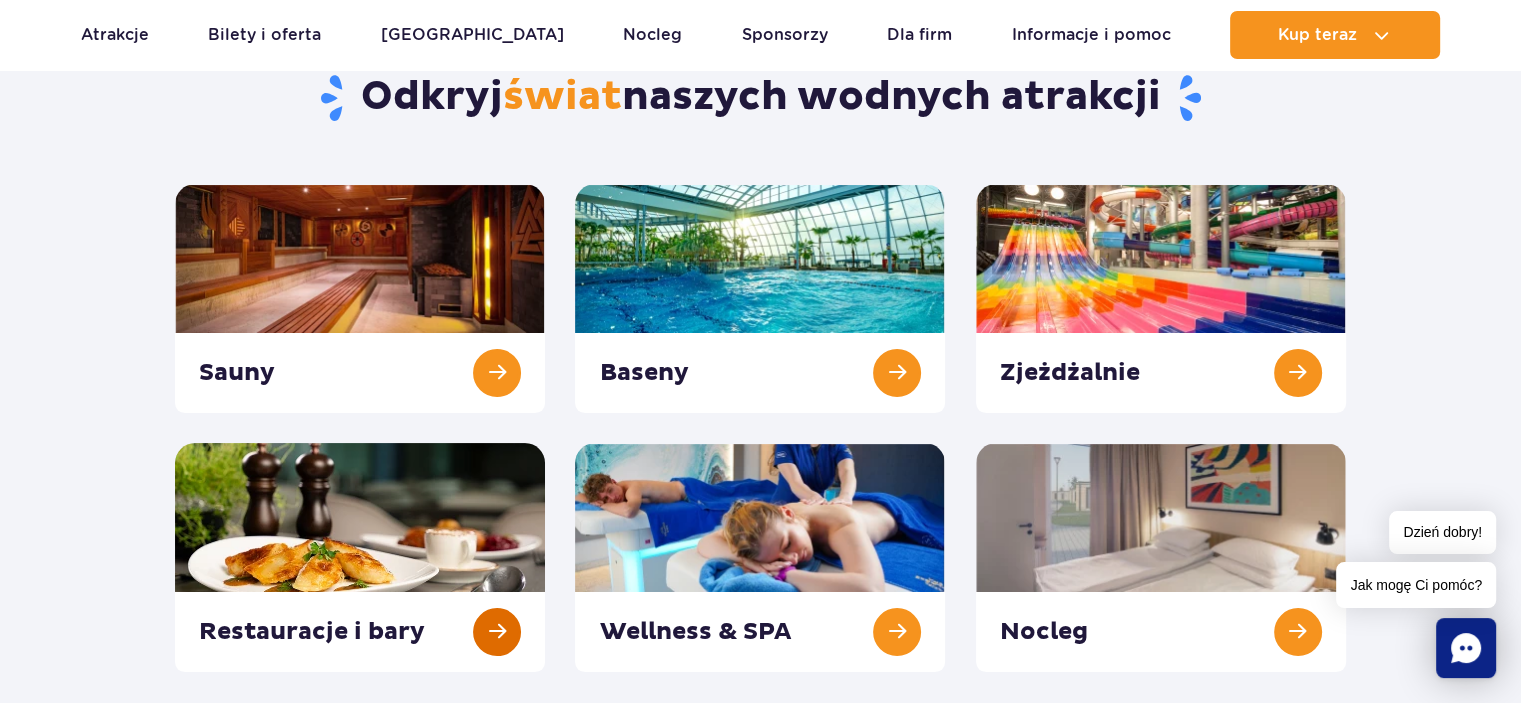 click at bounding box center [360, 557] 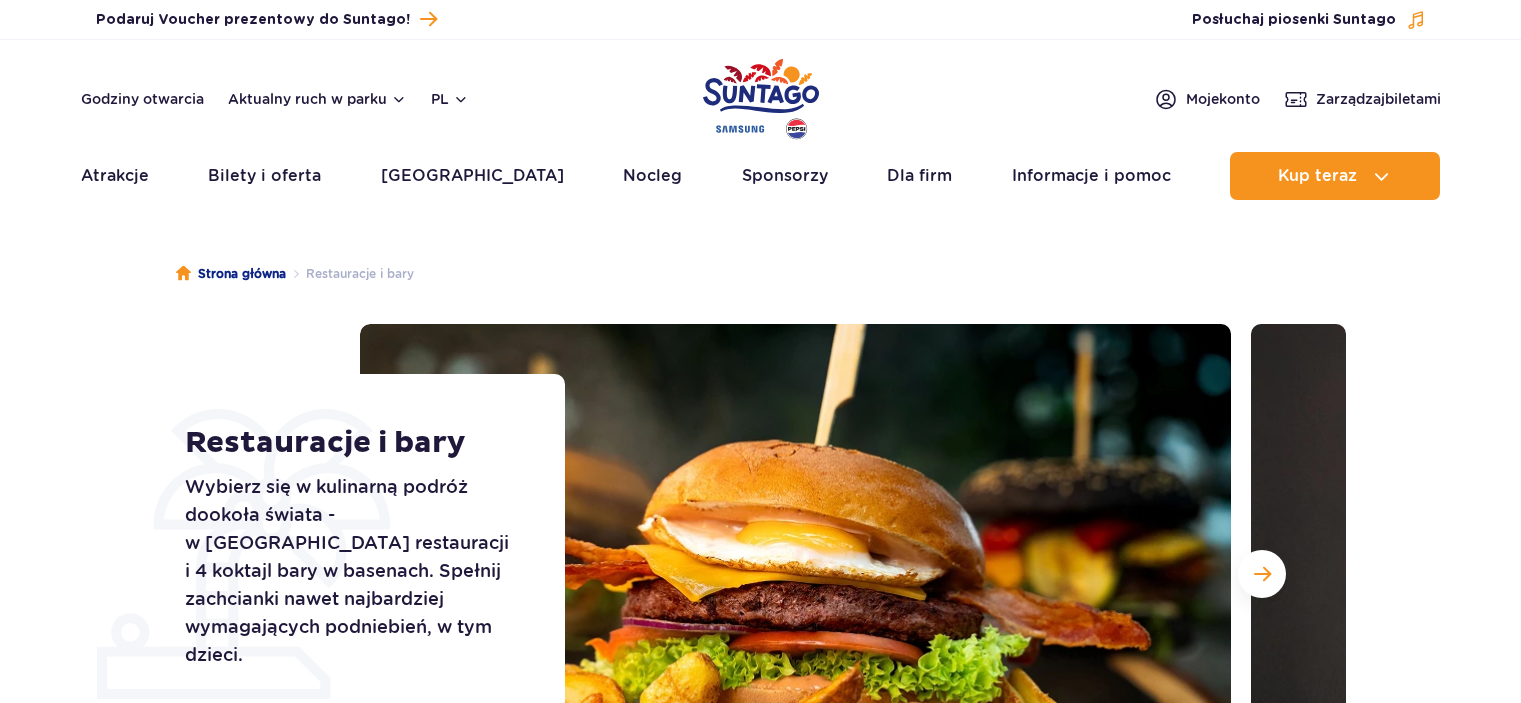 scroll, scrollTop: 0, scrollLeft: 0, axis: both 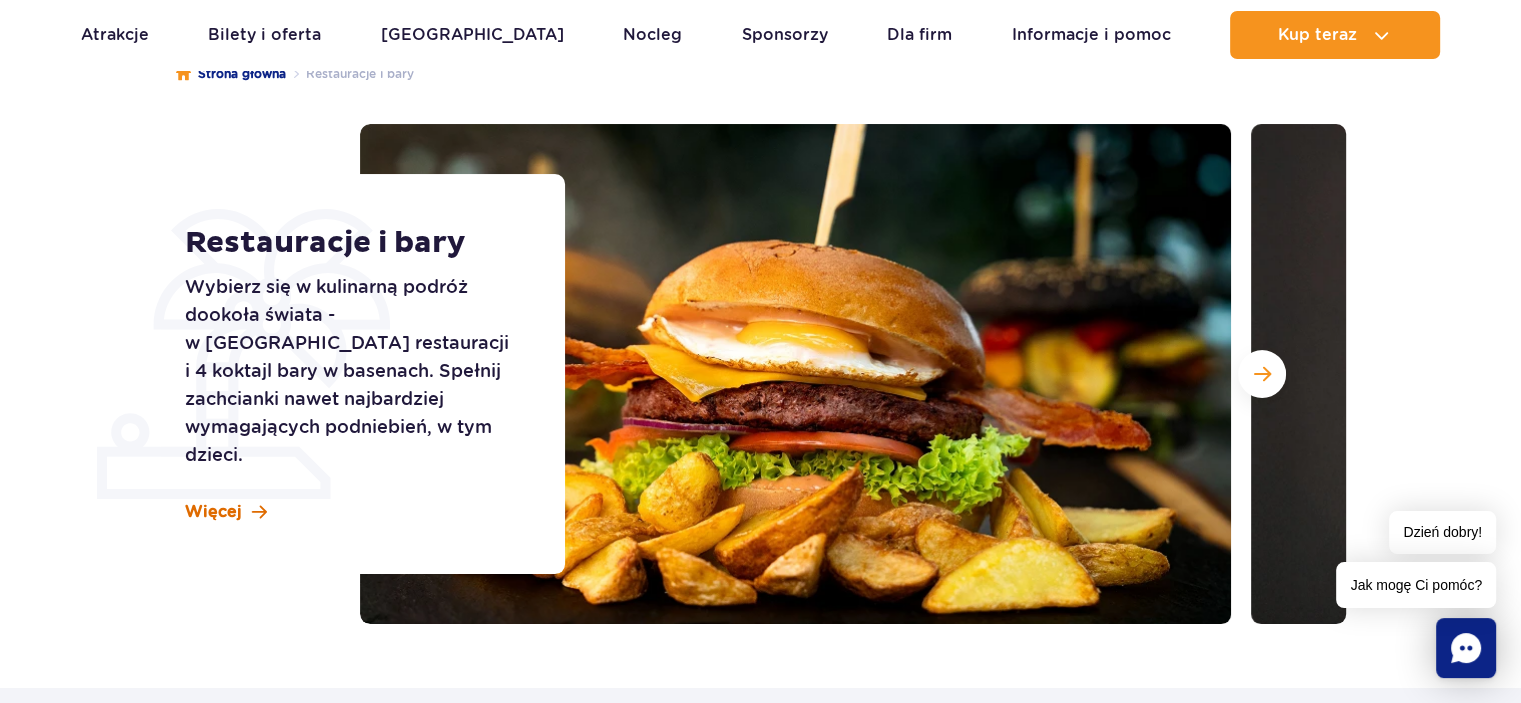 click on "Więcej" at bounding box center (213, 512) 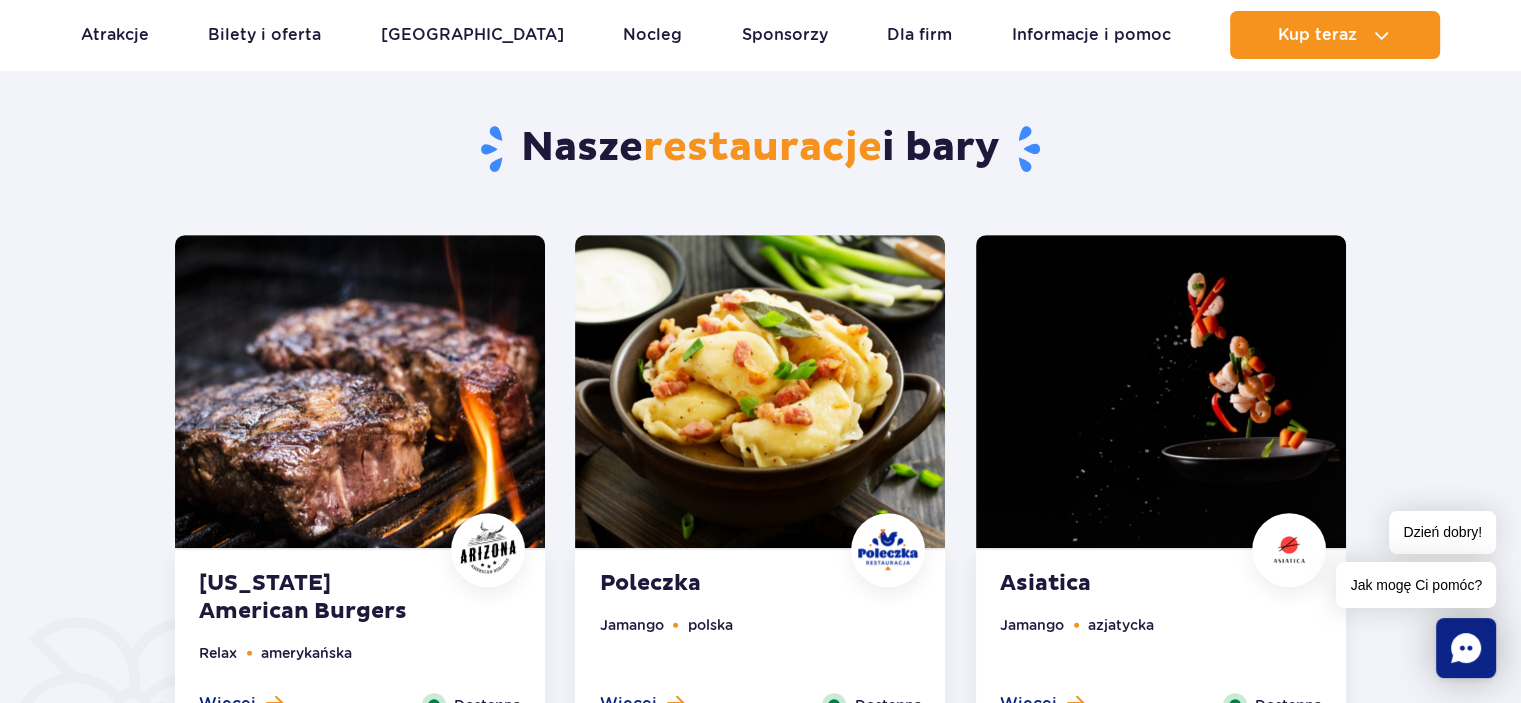 scroll, scrollTop: 888, scrollLeft: 0, axis: vertical 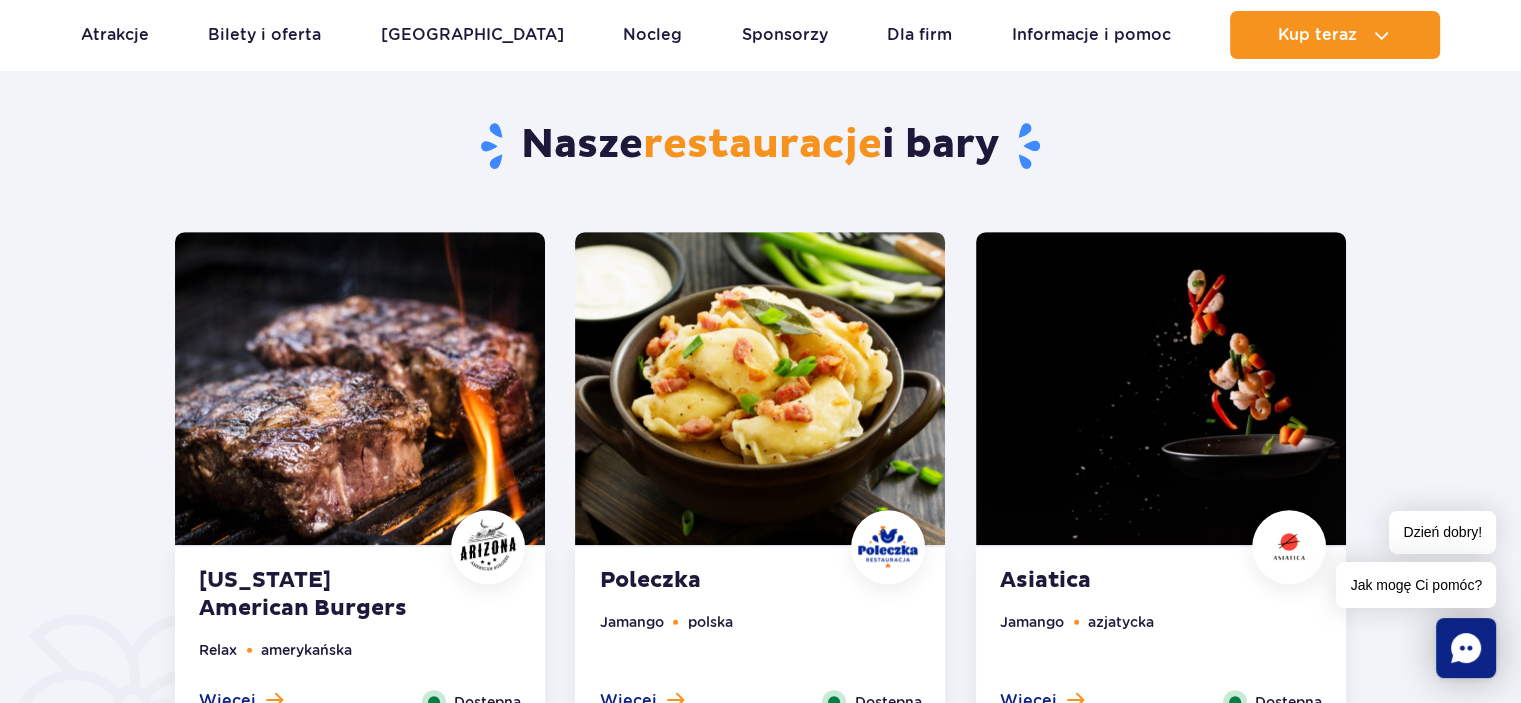 click at bounding box center (760, 388) 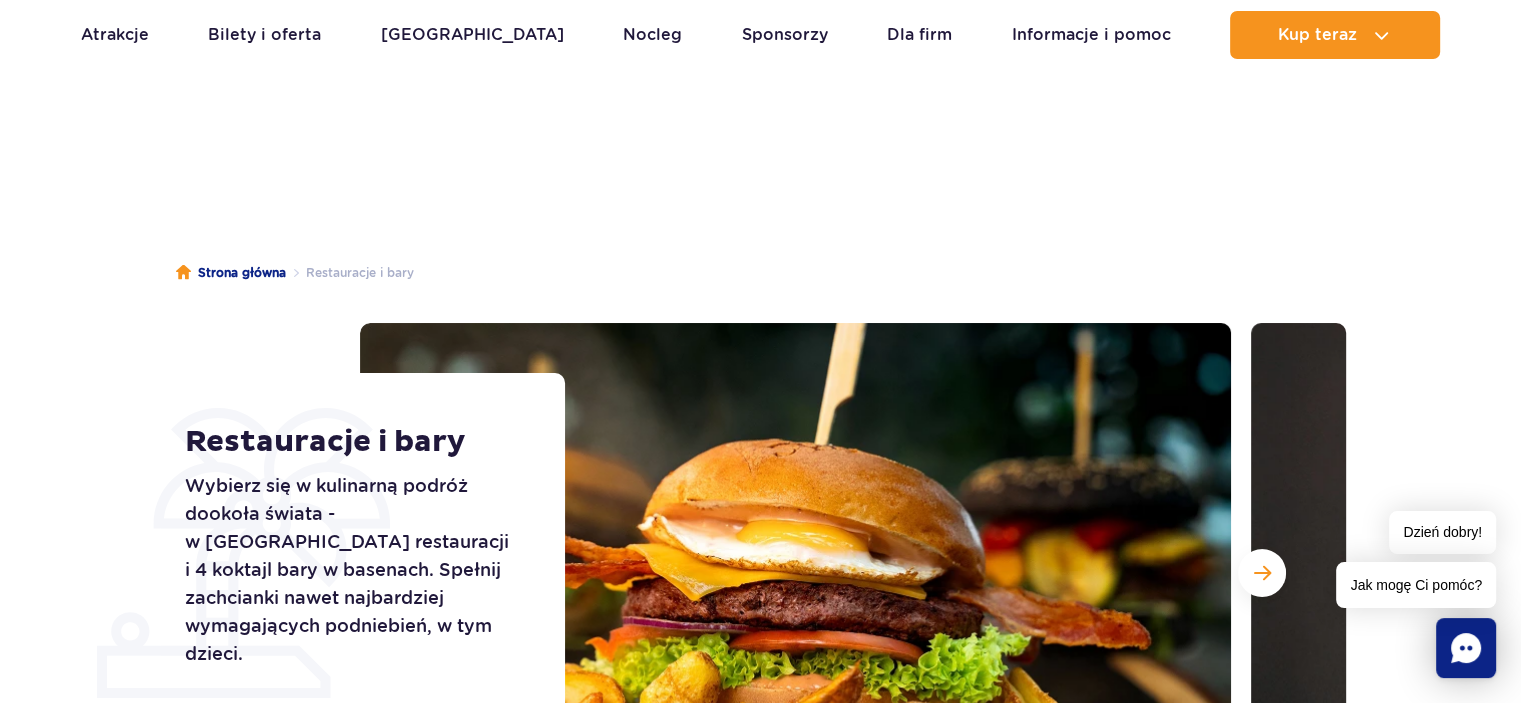 scroll, scrollTop: 0, scrollLeft: 0, axis: both 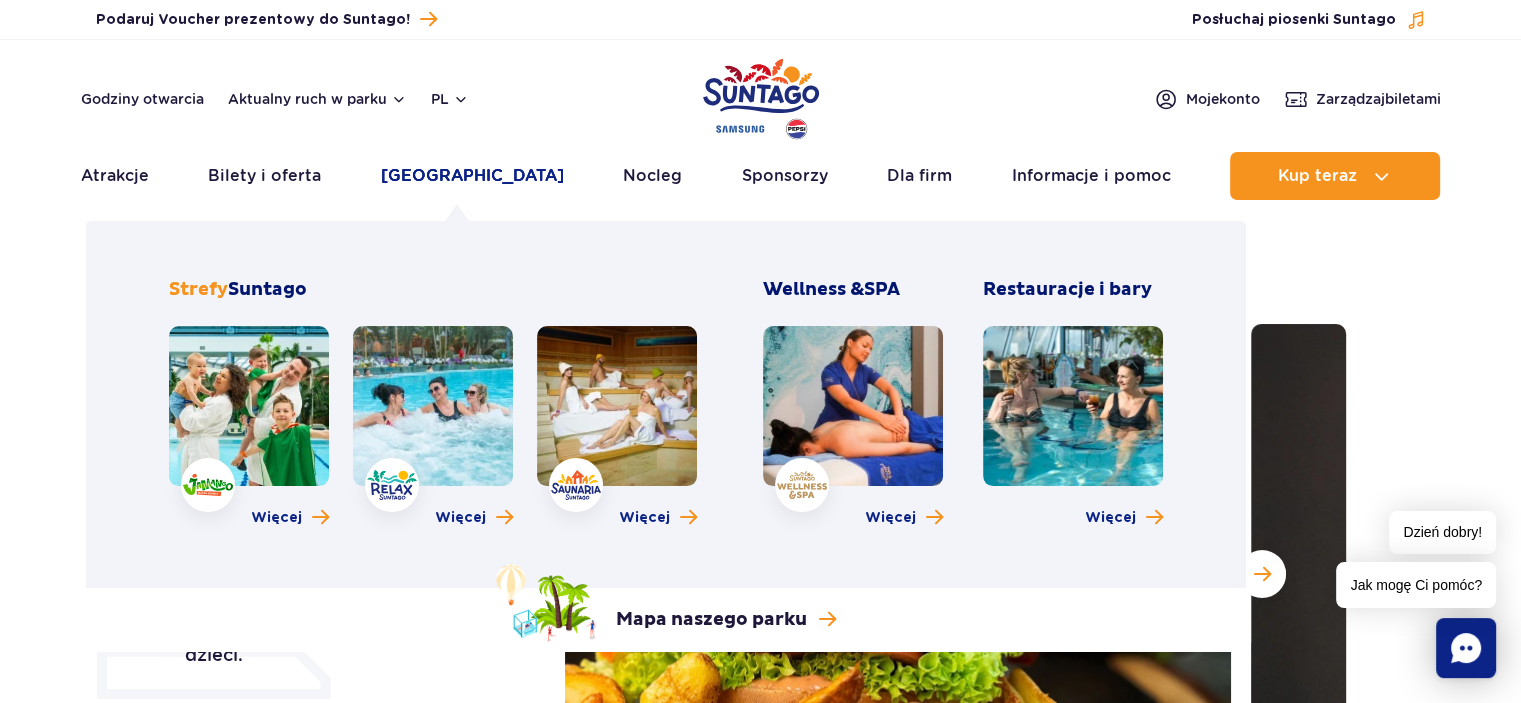 click on "[GEOGRAPHIC_DATA]" at bounding box center (472, 176) 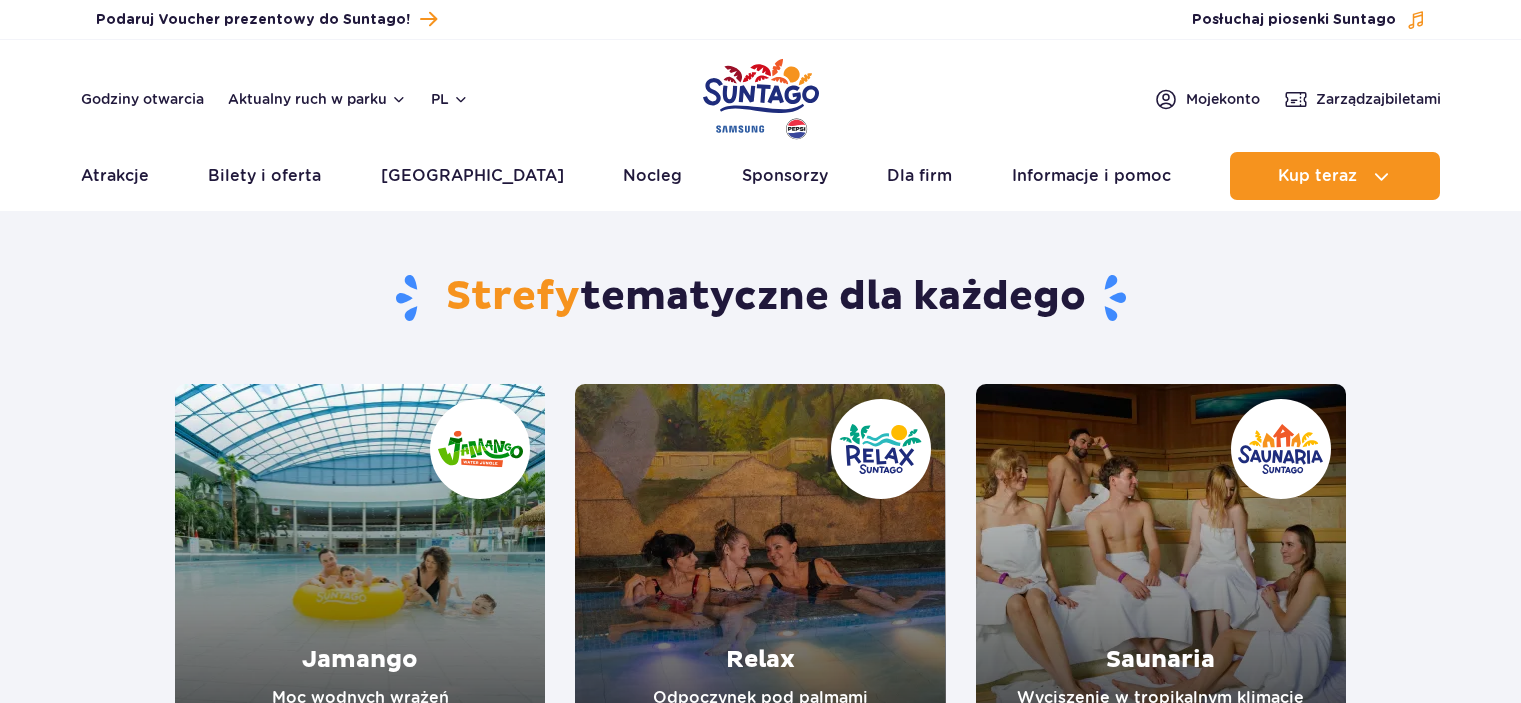 scroll, scrollTop: 0, scrollLeft: 0, axis: both 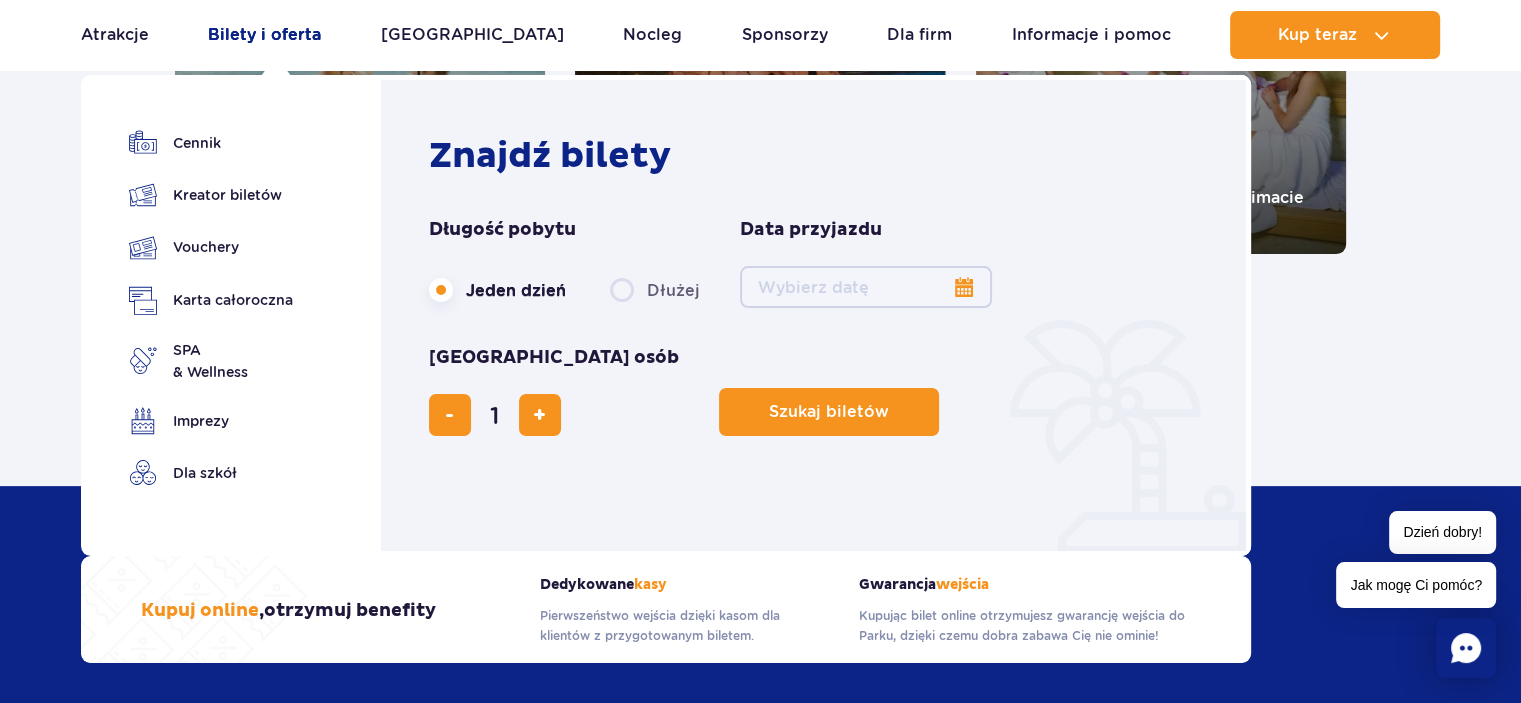 click on "Bilety i oferta" at bounding box center (264, 35) 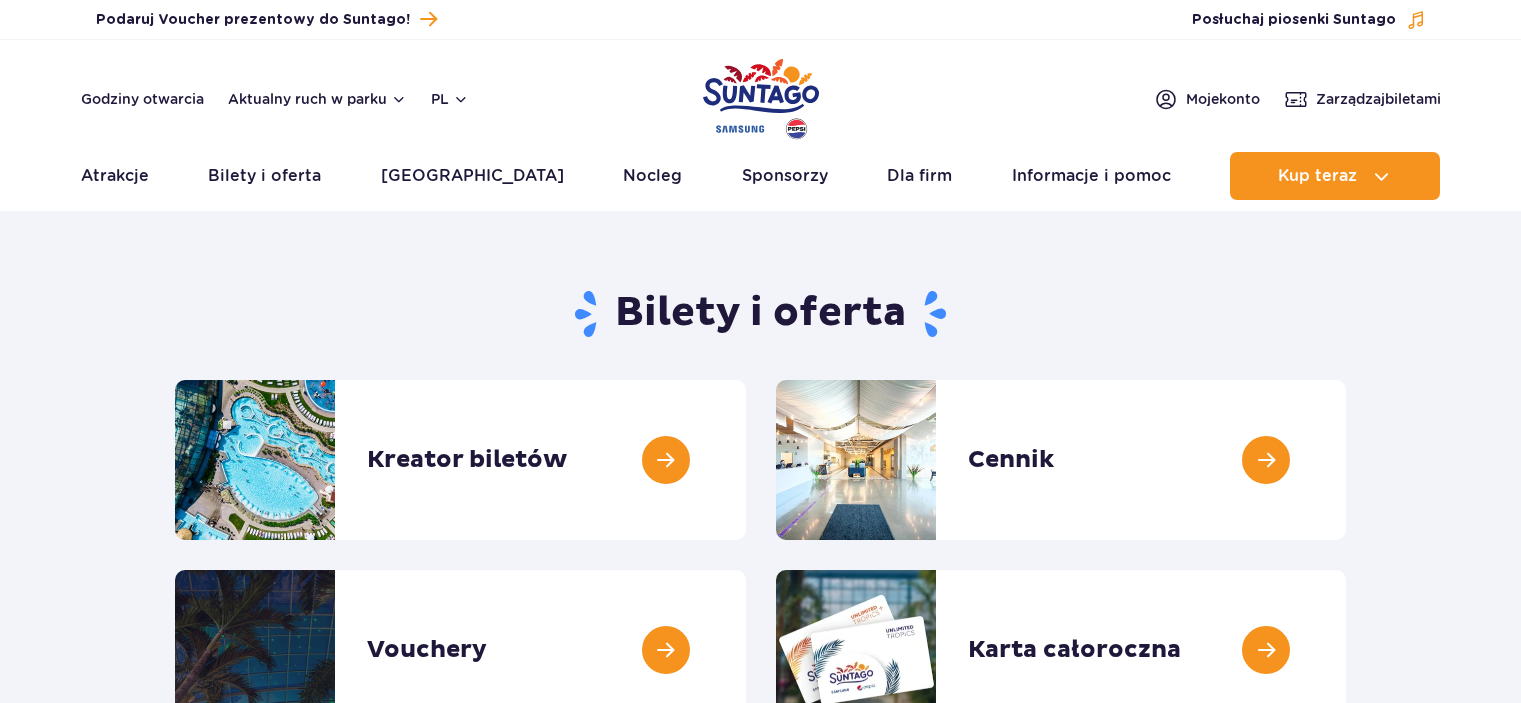 scroll, scrollTop: 0, scrollLeft: 0, axis: both 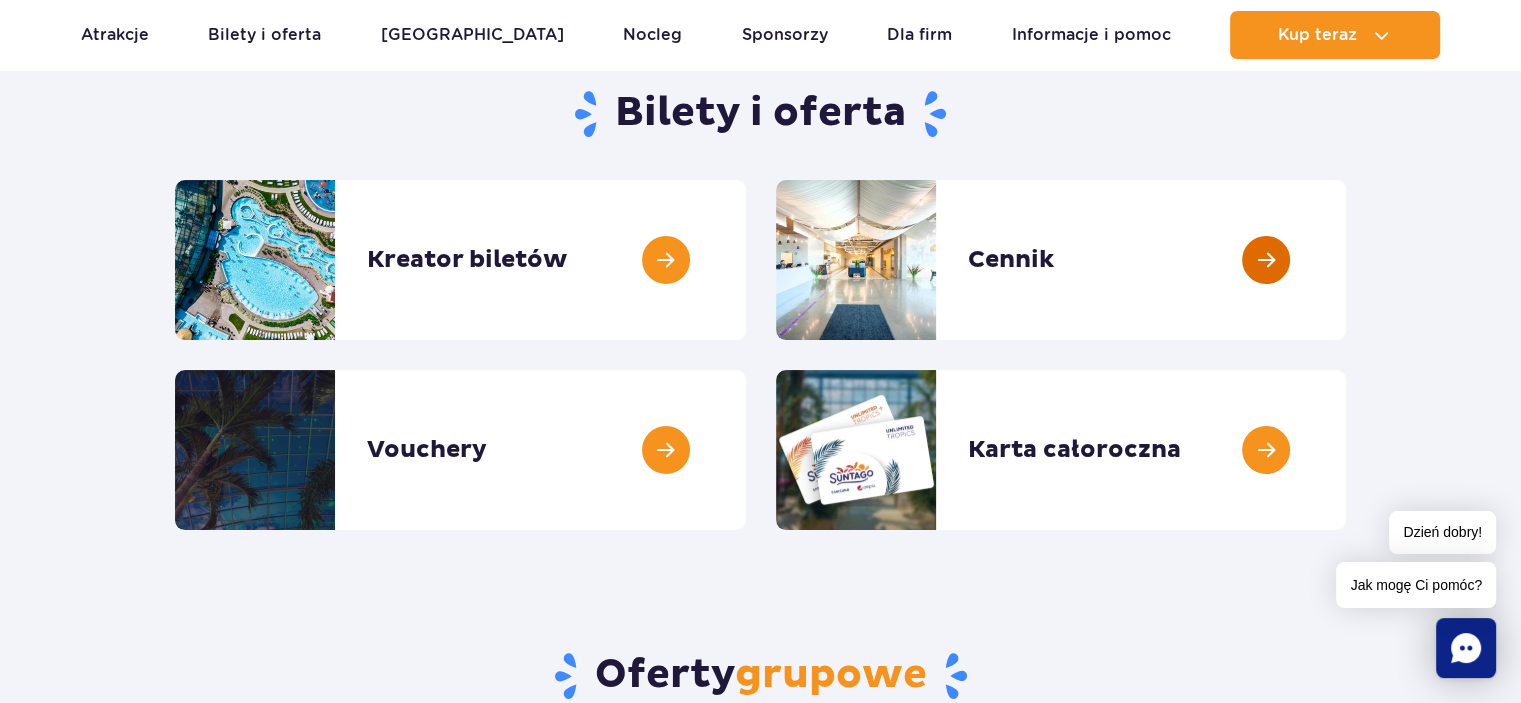 click at bounding box center [1346, 260] 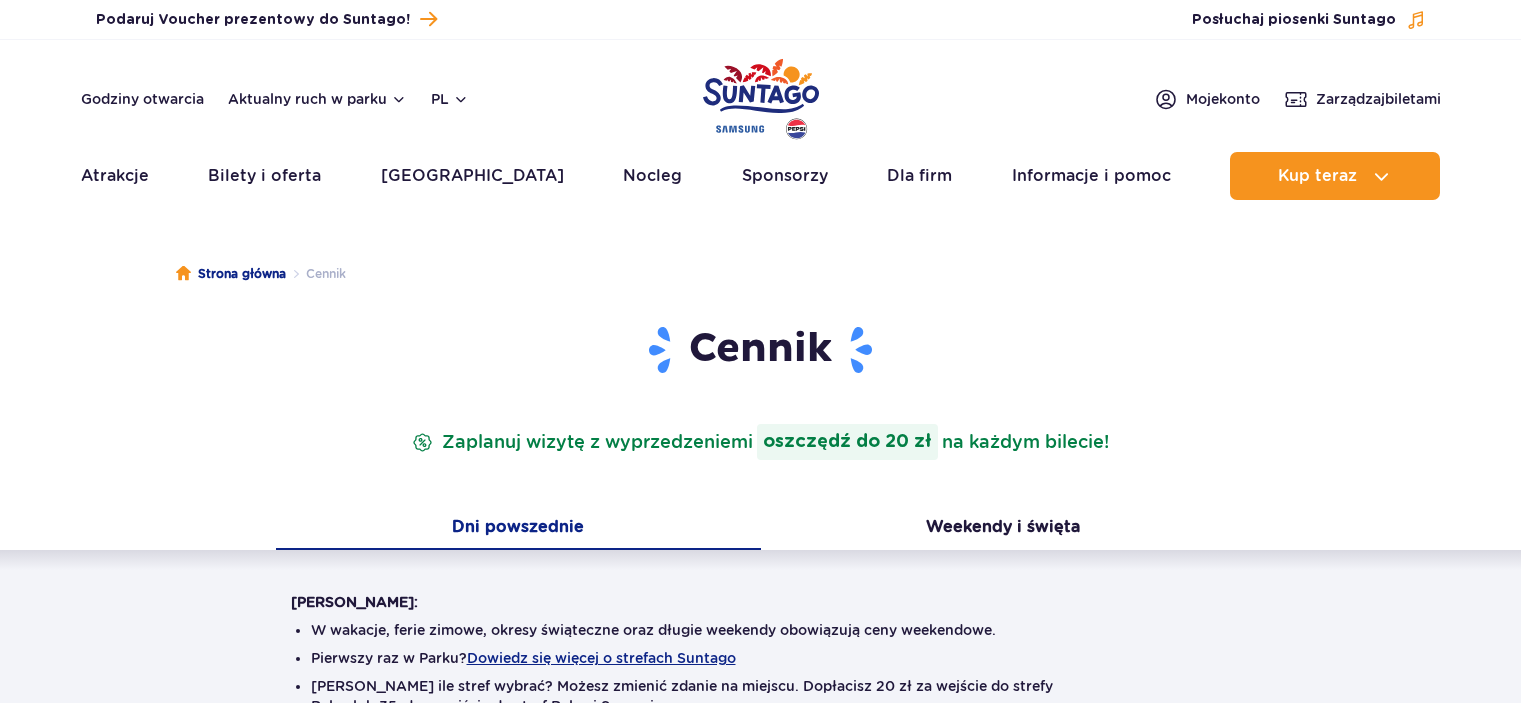 scroll, scrollTop: 0, scrollLeft: 0, axis: both 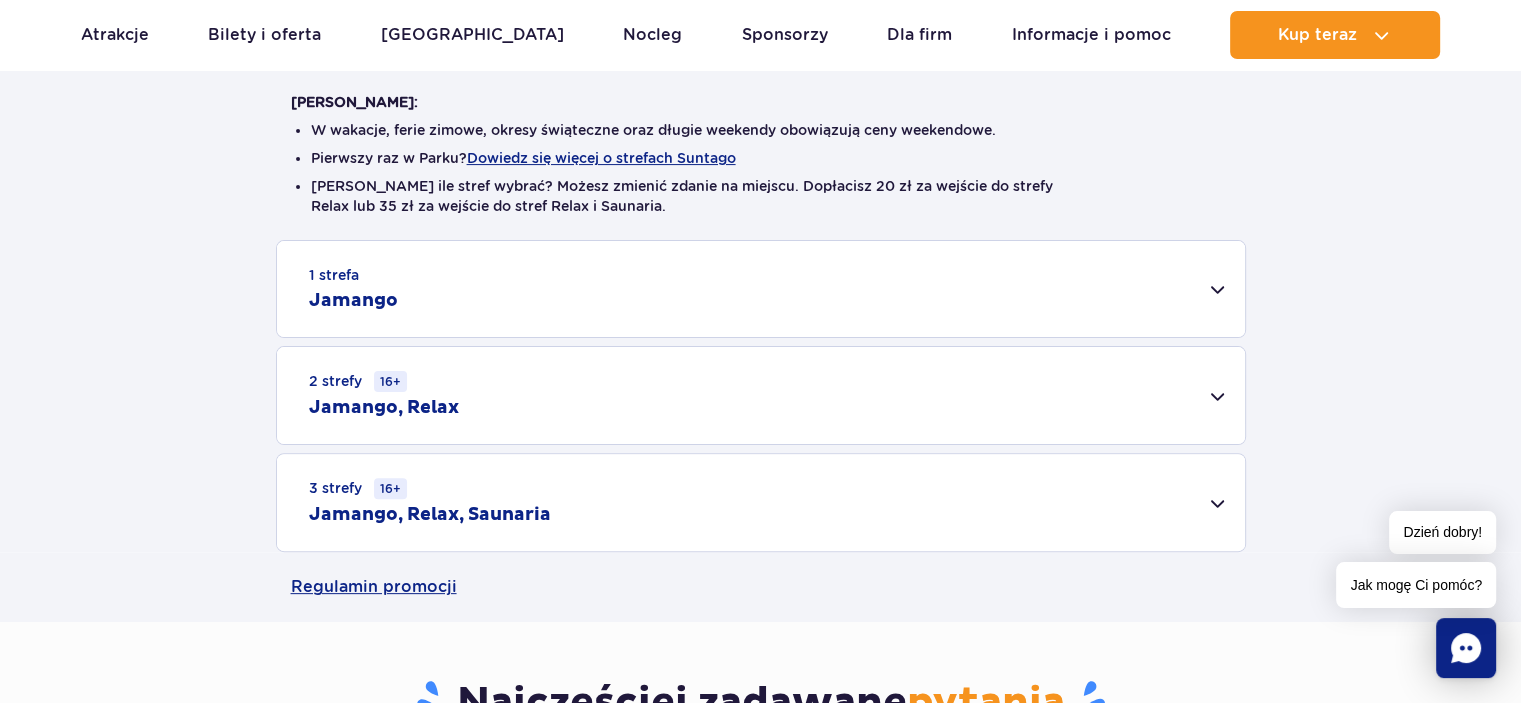 click on "2 strefy  16+
Jamango, Relax" at bounding box center (761, 395) 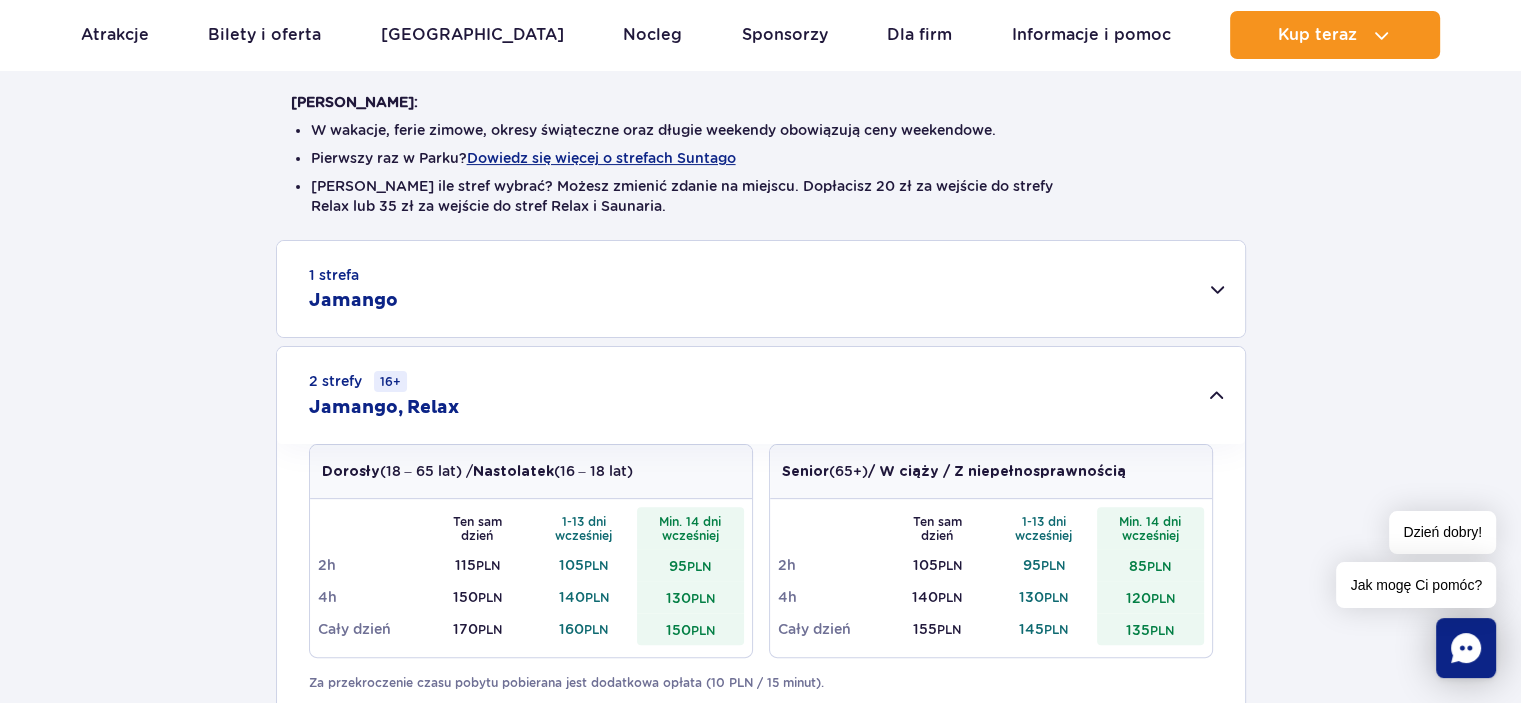 click on "1 strefa
Jamango" at bounding box center (761, 289) 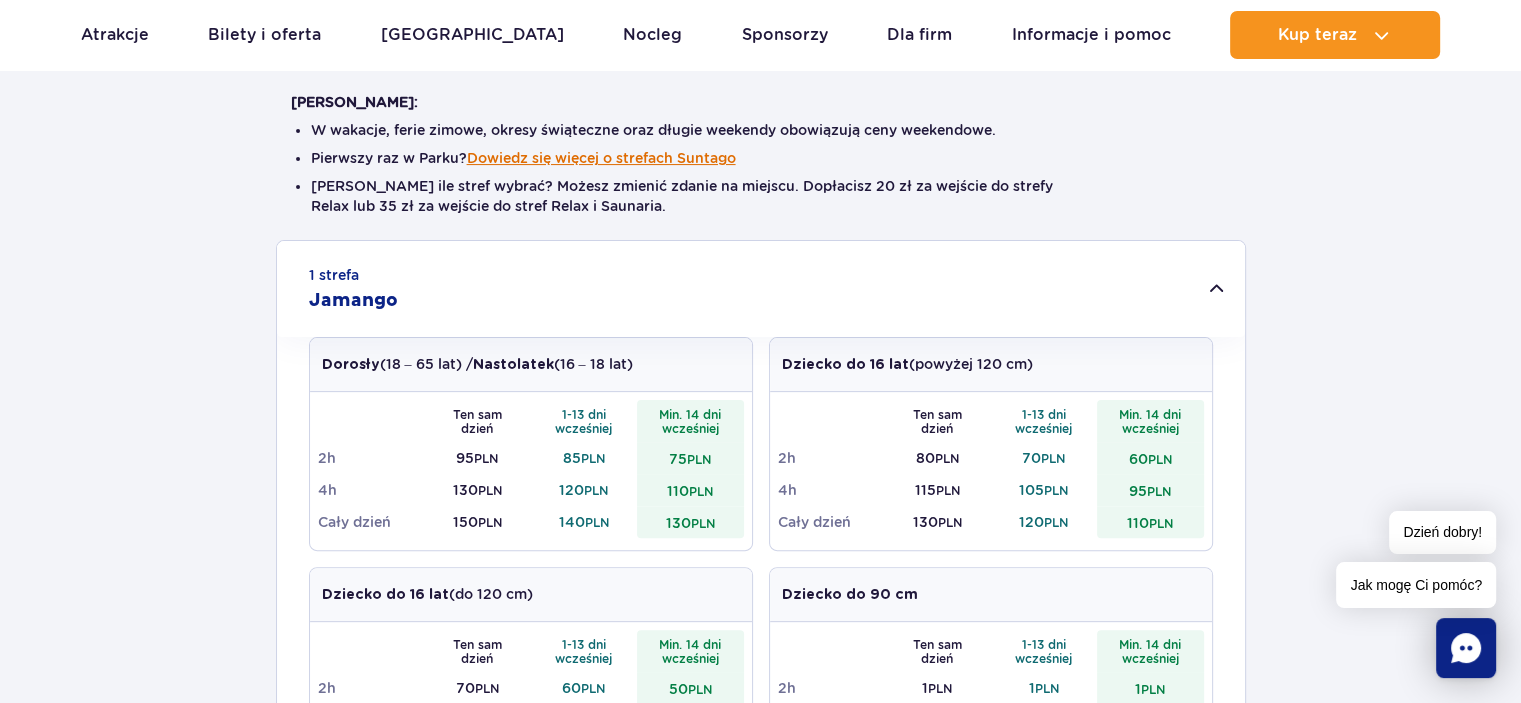 click on "Dowiedz się więcej o strefach Suntago" at bounding box center (601, 158) 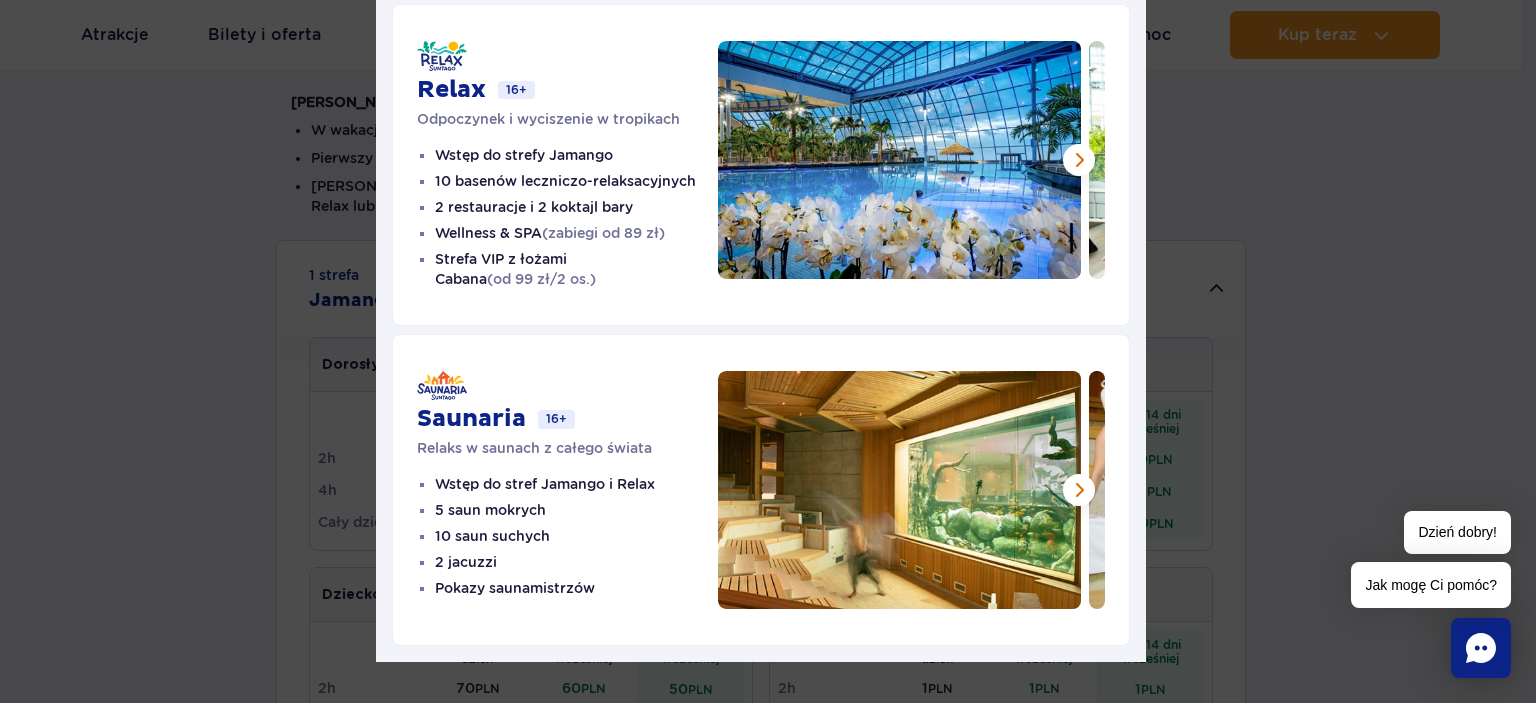 scroll, scrollTop: 513, scrollLeft: 0, axis: vertical 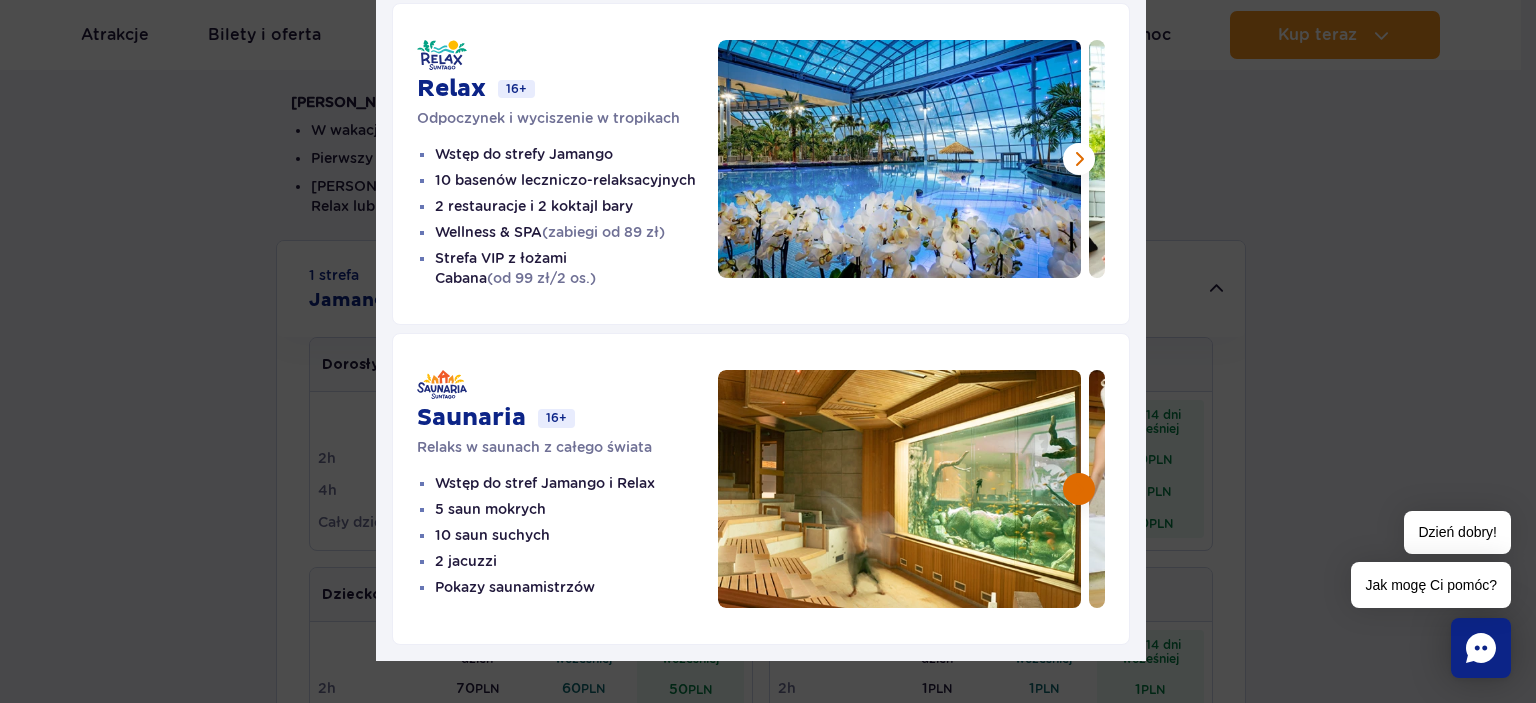 click at bounding box center [1079, 489] 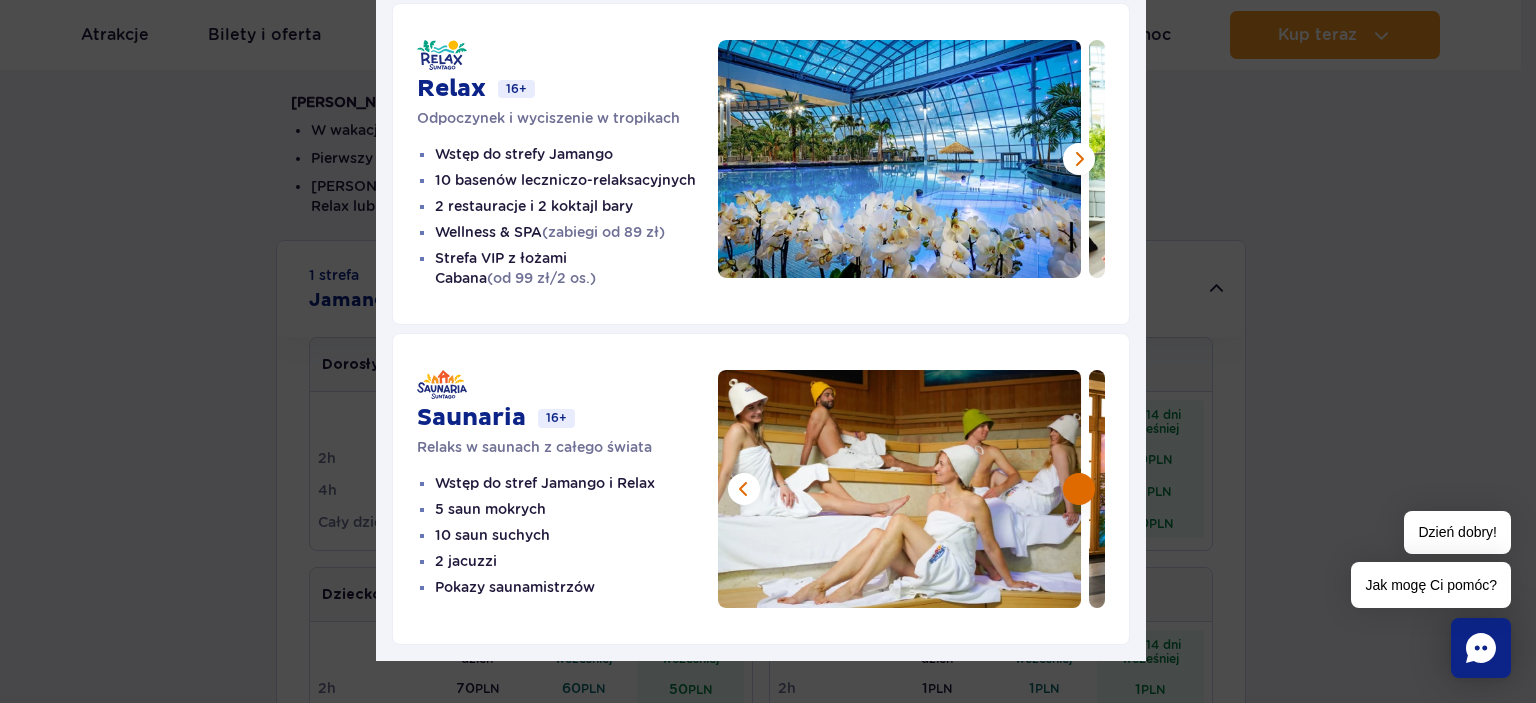click at bounding box center (1079, 489) 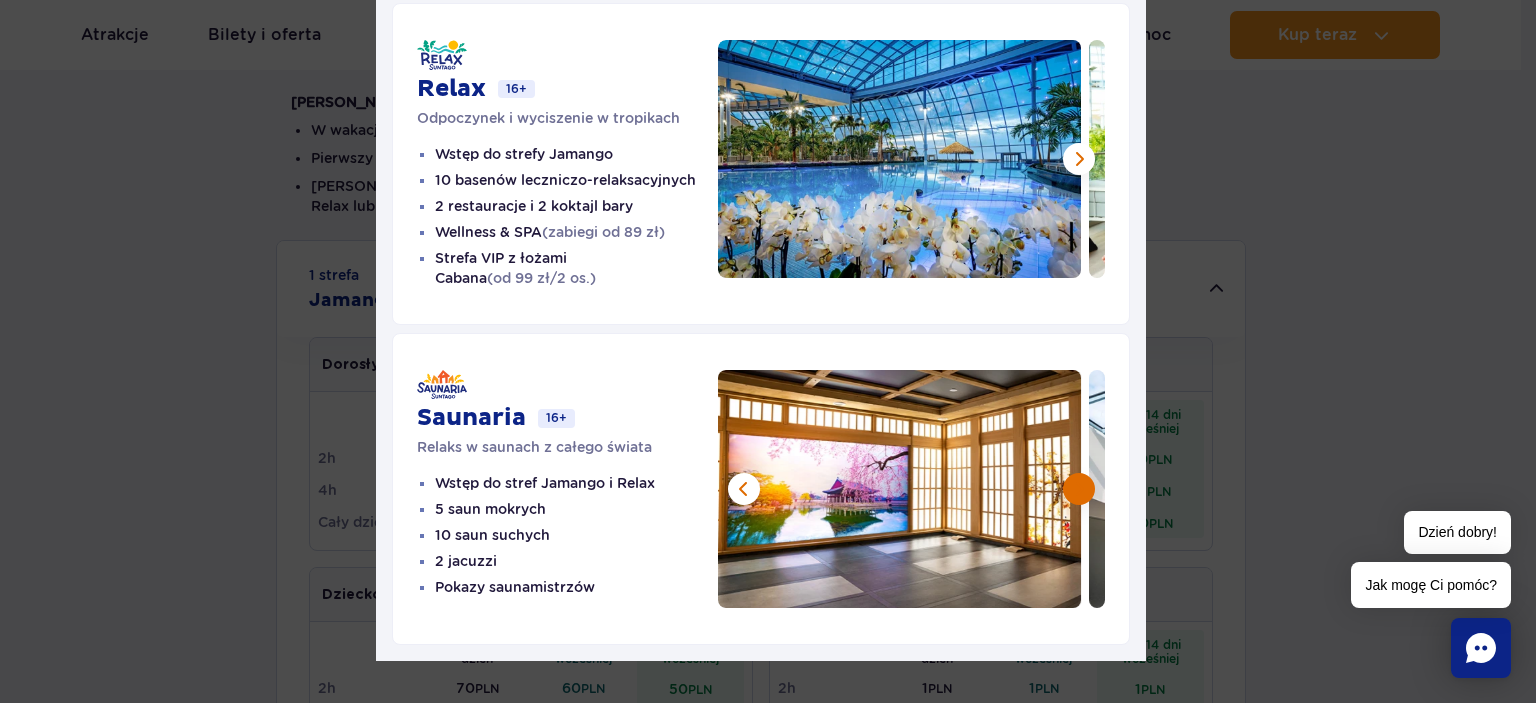 click at bounding box center [1079, 489] 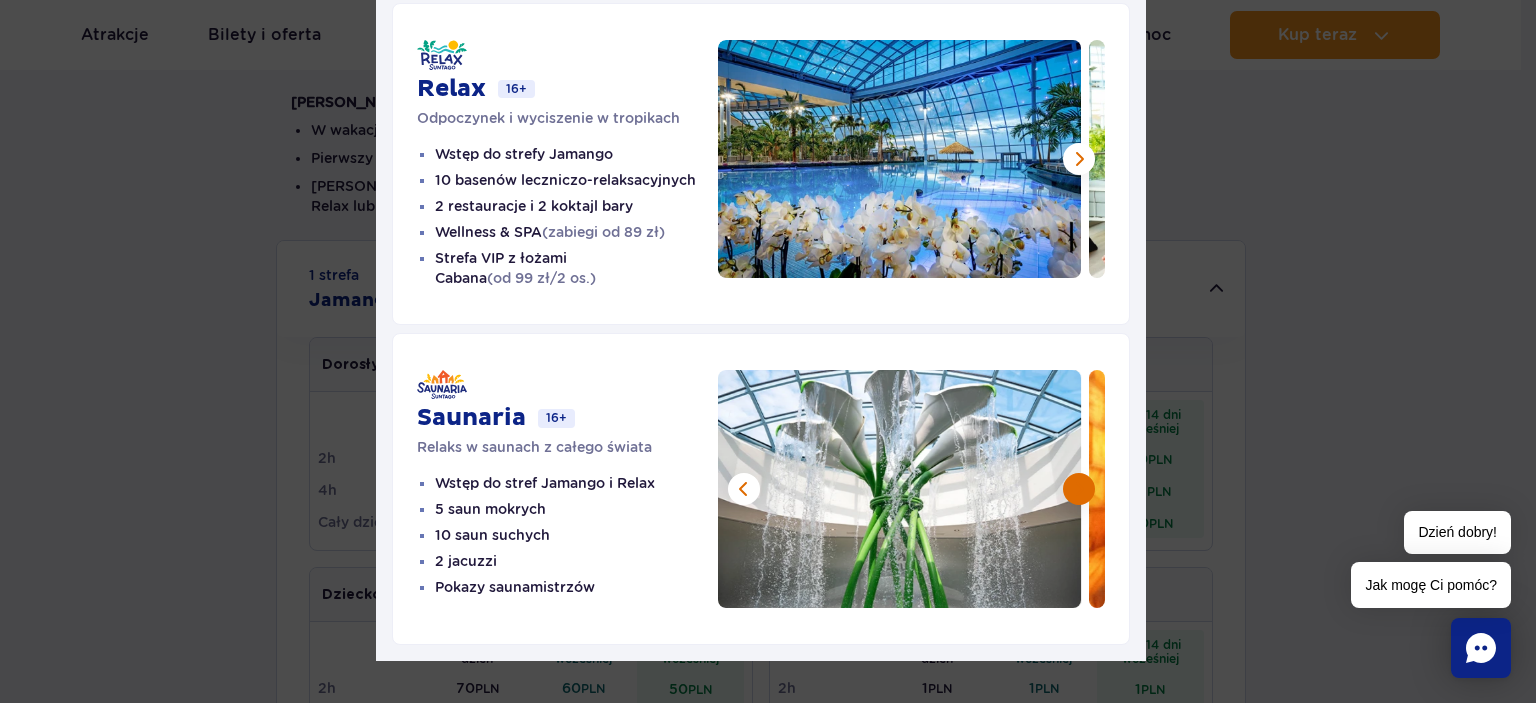 click at bounding box center [1079, 489] 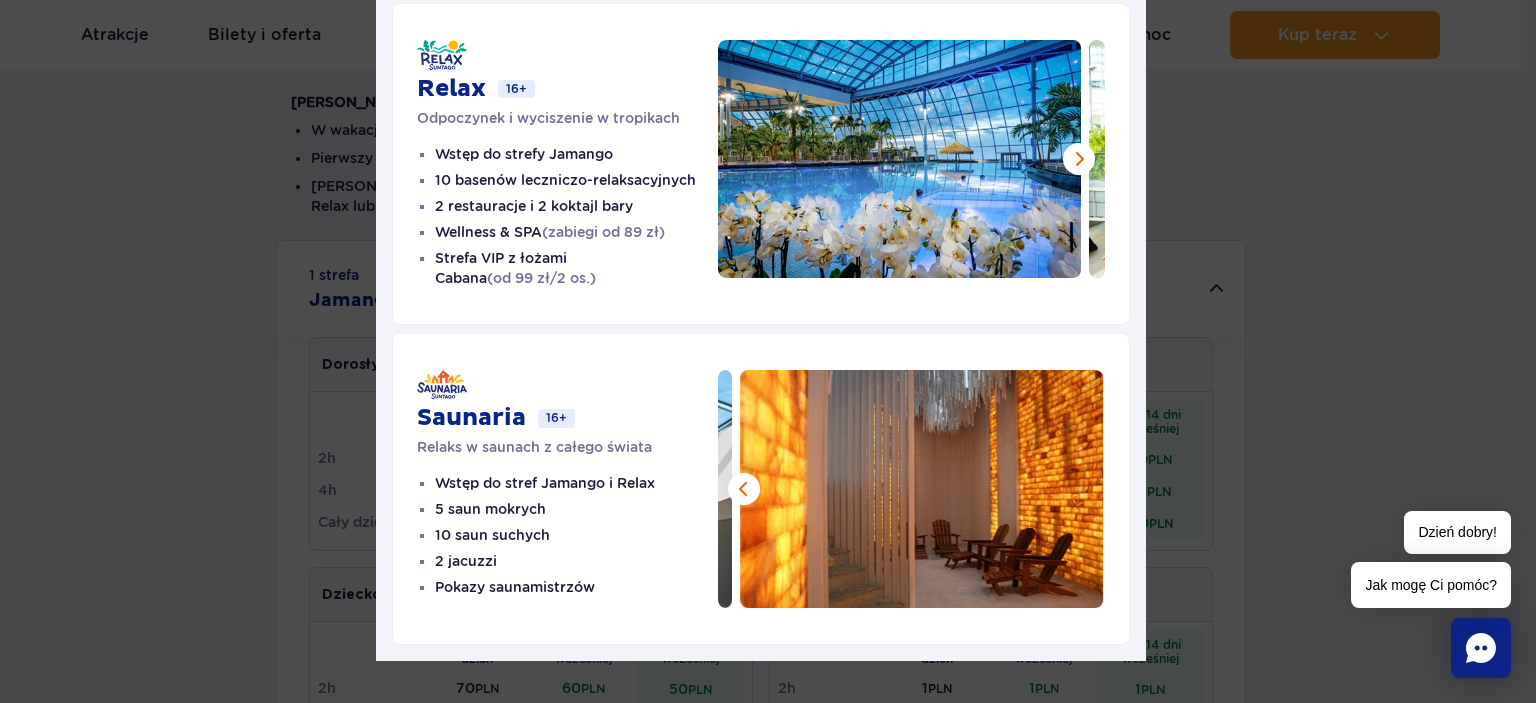 click at bounding box center (922, 489) 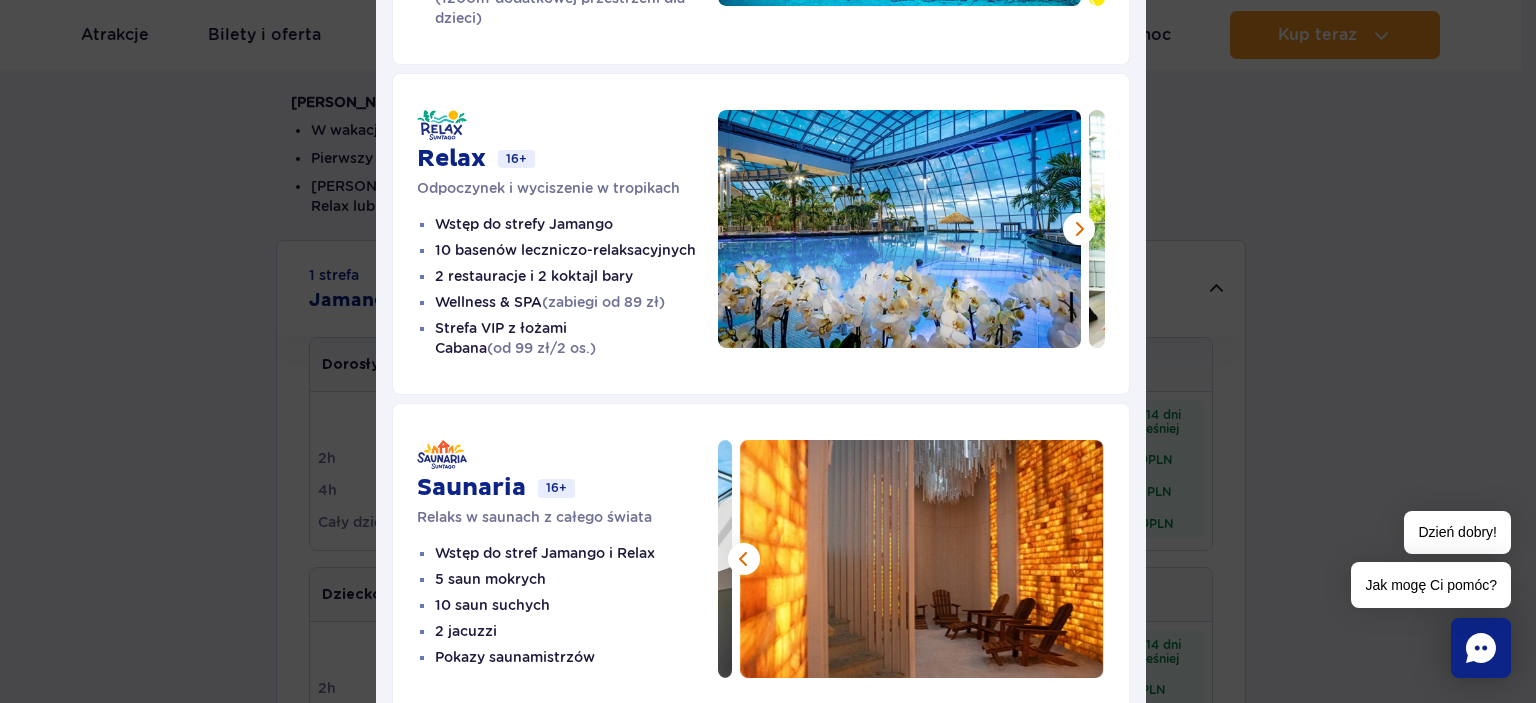 scroll, scrollTop: 413, scrollLeft: 0, axis: vertical 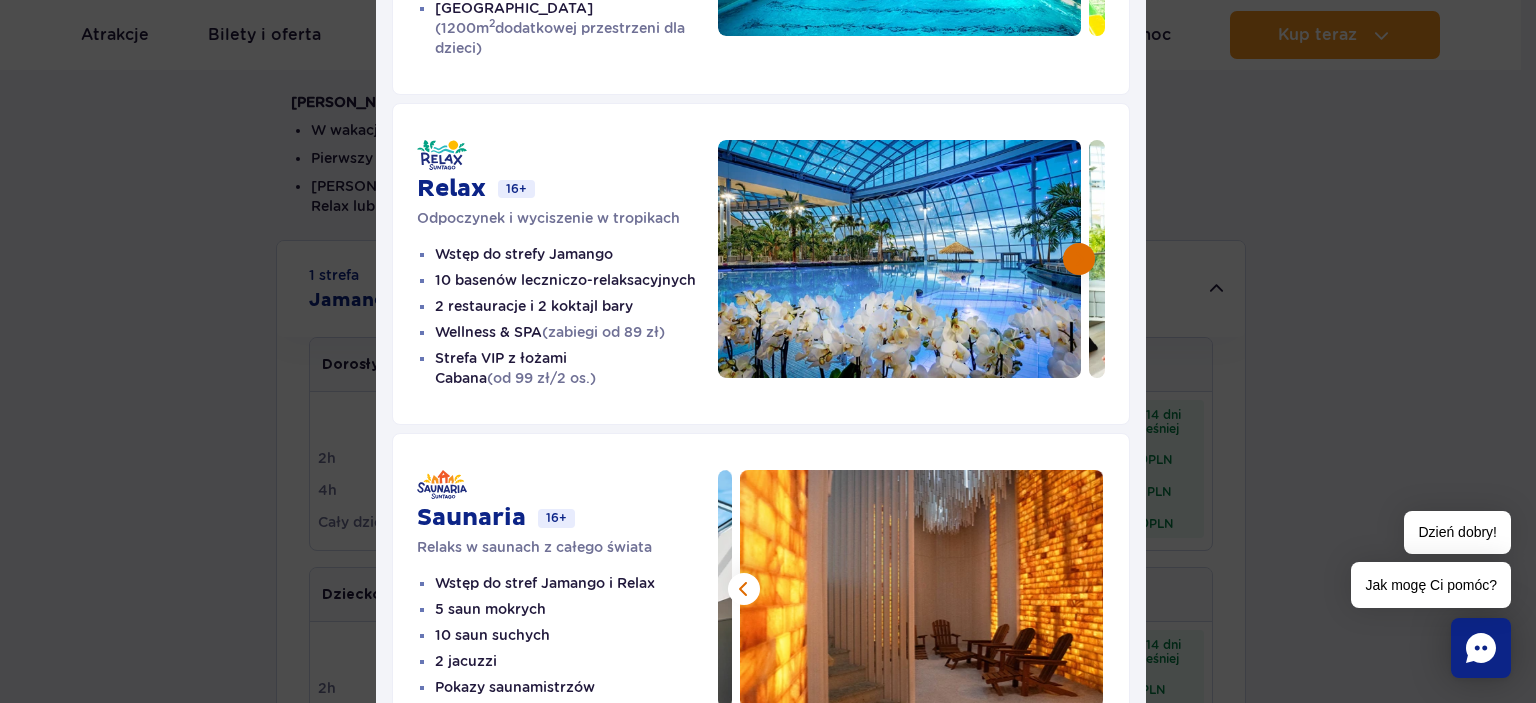 click at bounding box center [1079, 259] 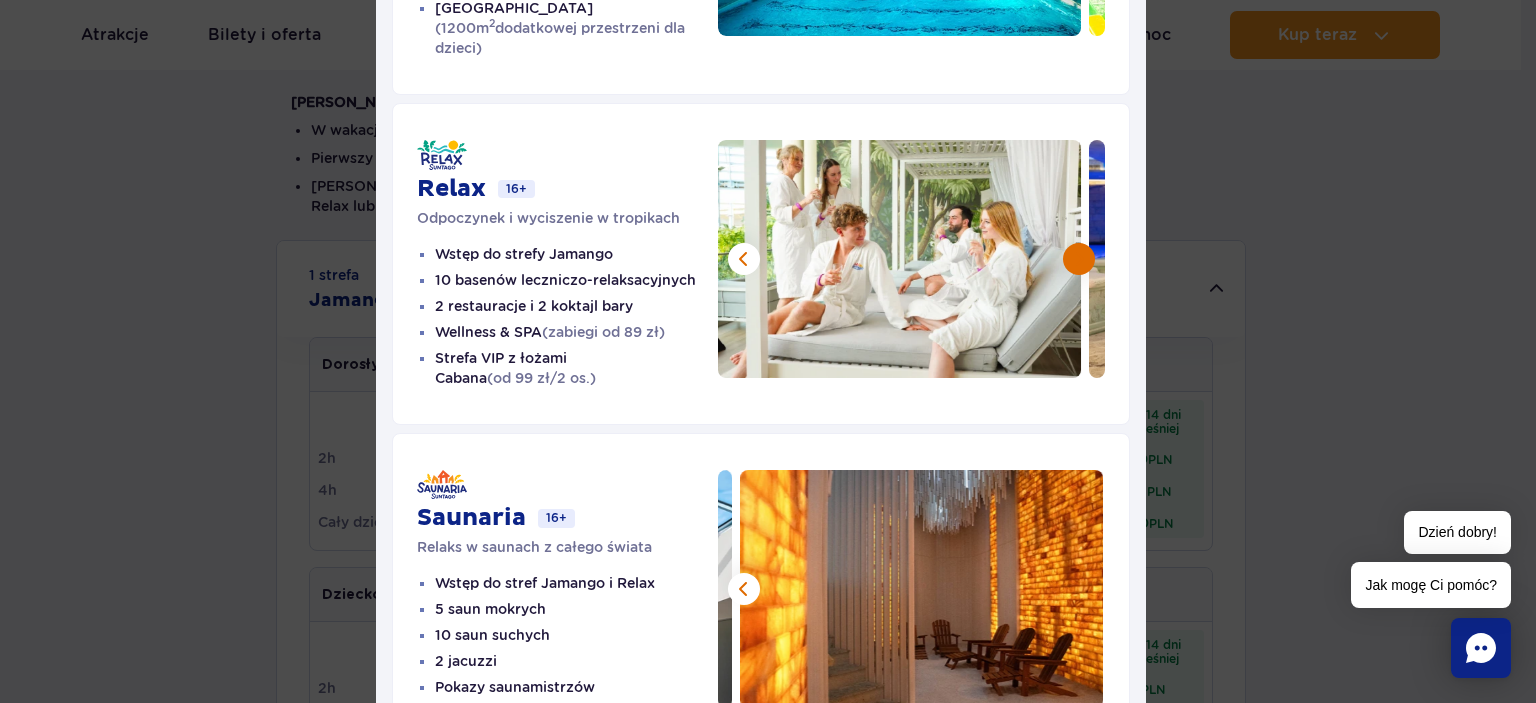 click at bounding box center (1079, 259) 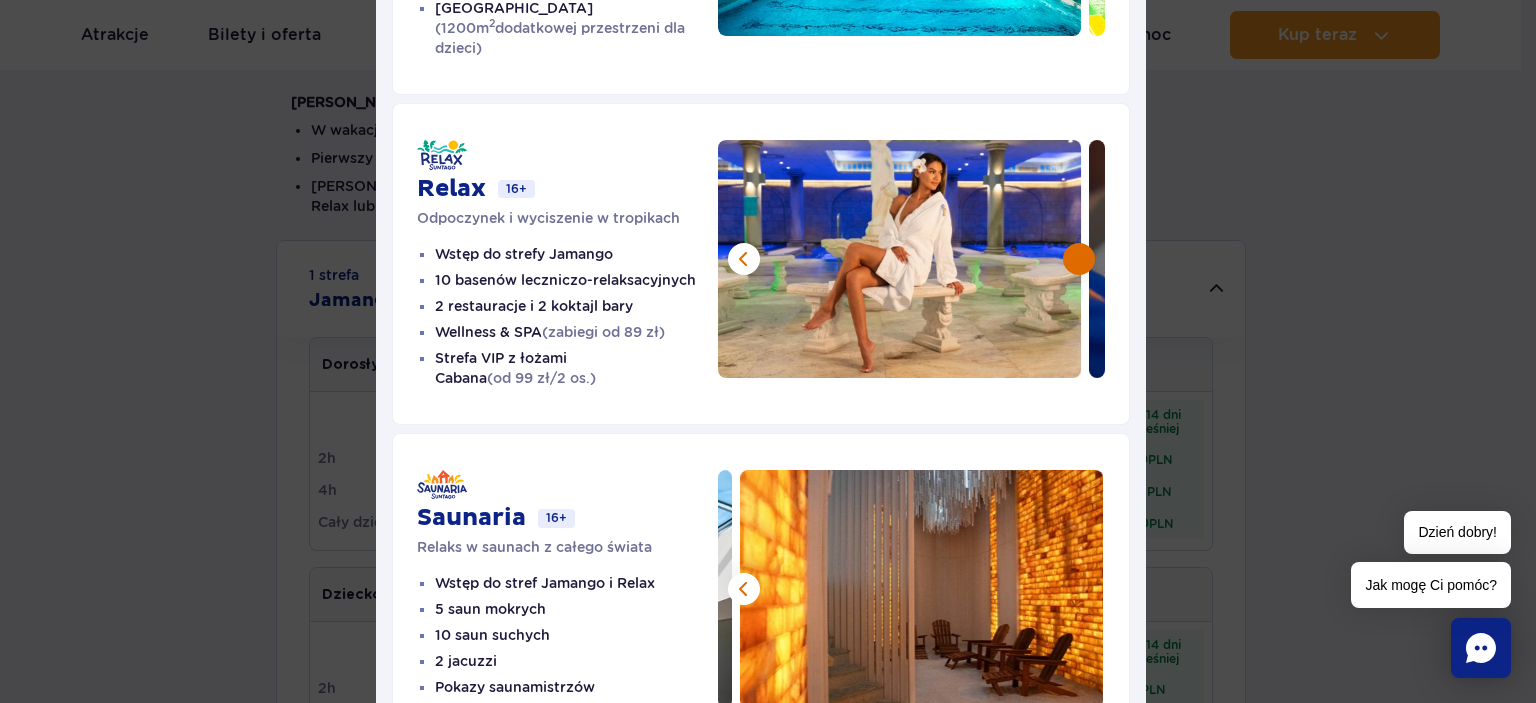 click at bounding box center (1079, 259) 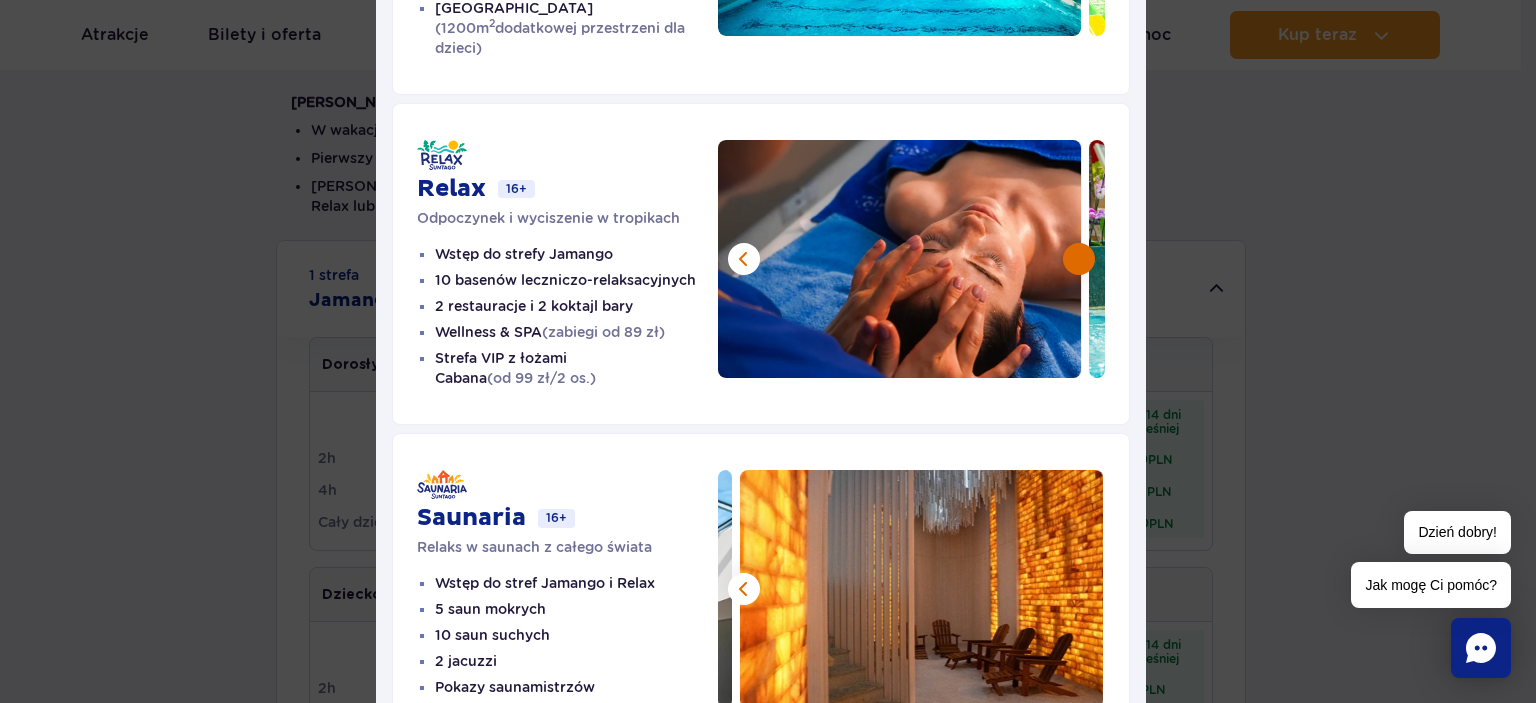 click at bounding box center [1079, 259] 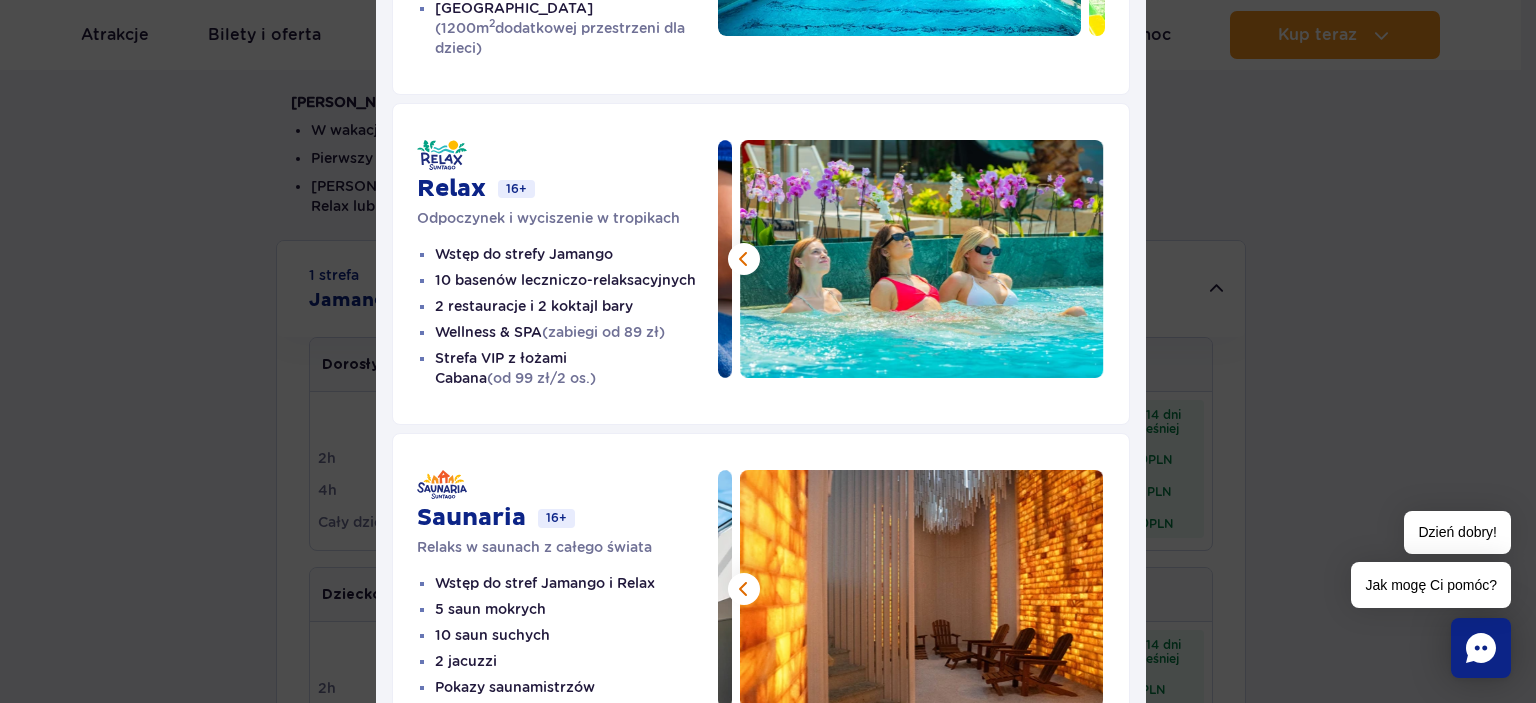 click at bounding box center (922, 259) 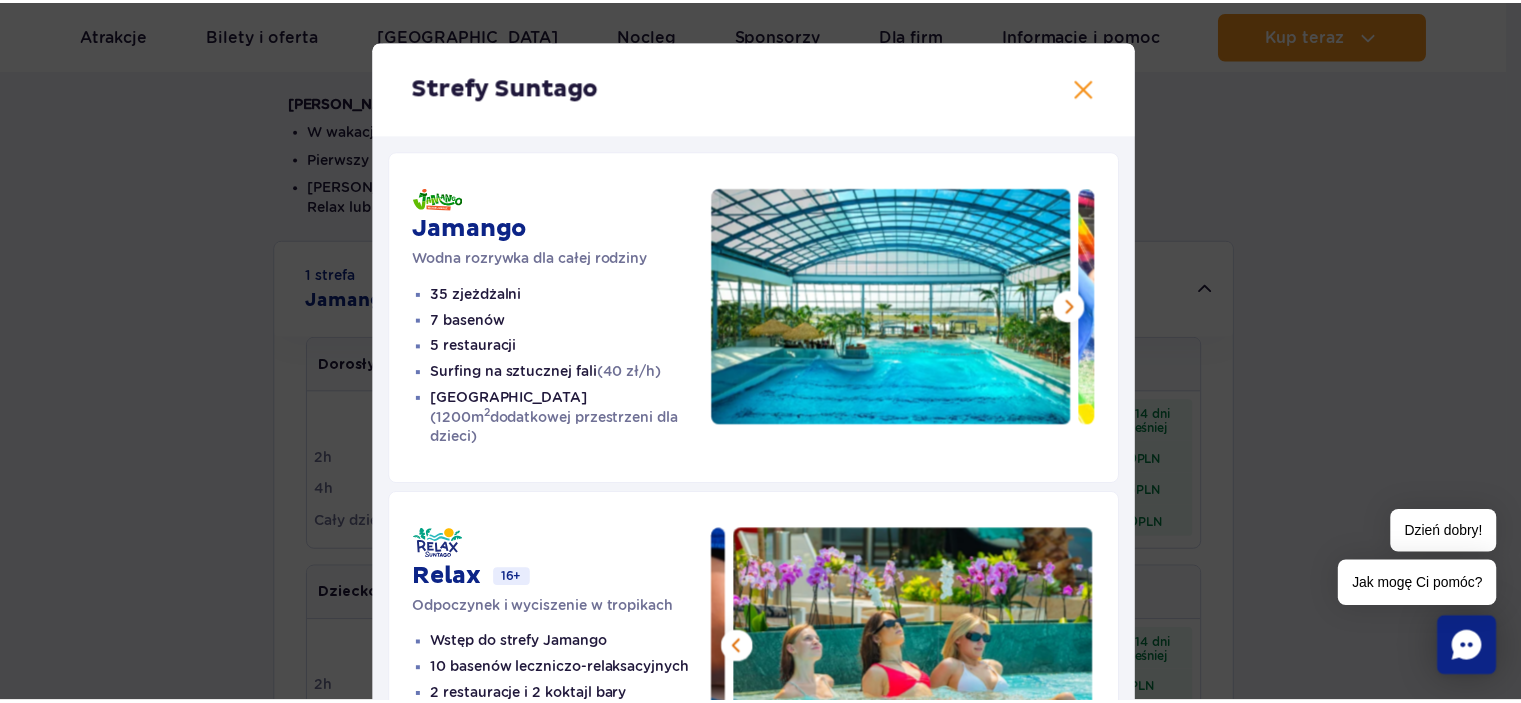 scroll, scrollTop: 0, scrollLeft: 0, axis: both 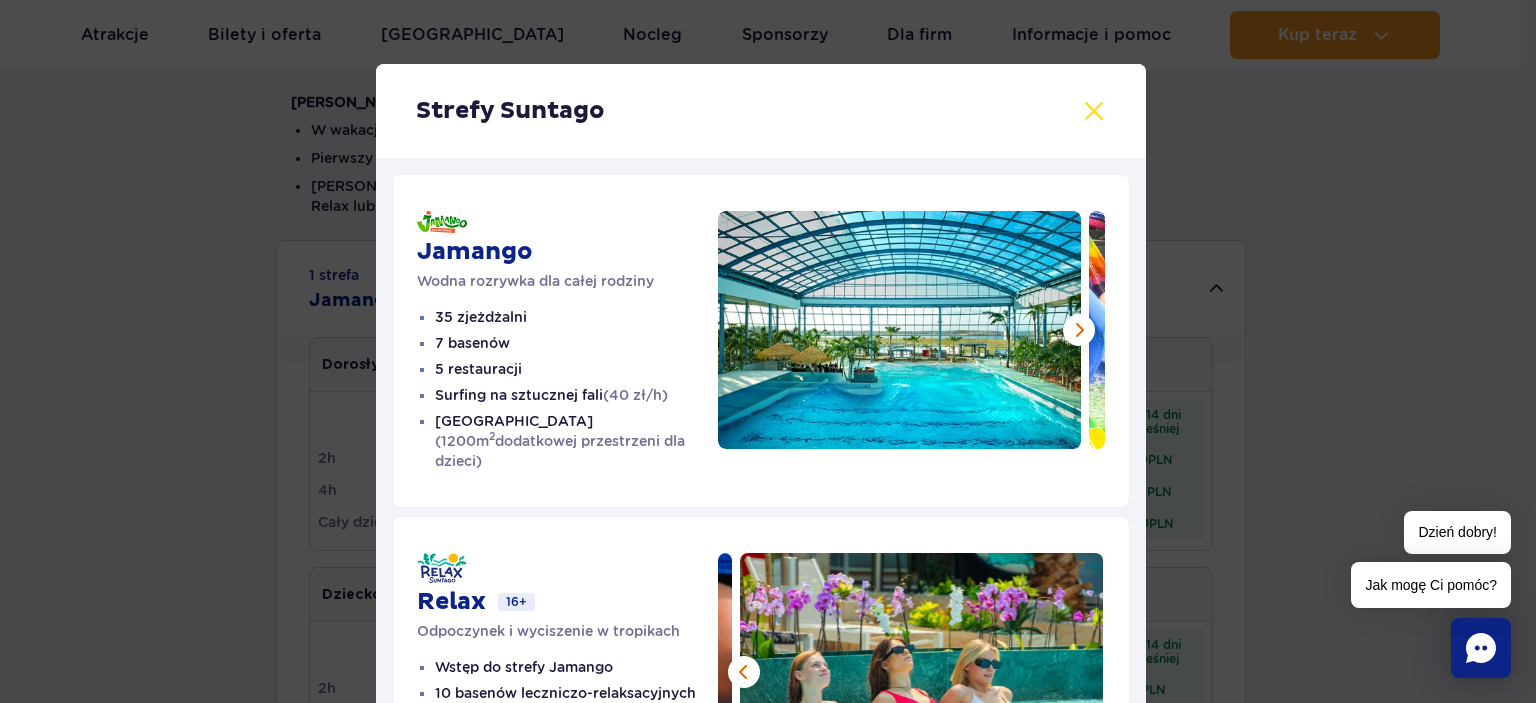 click at bounding box center (1094, 111) 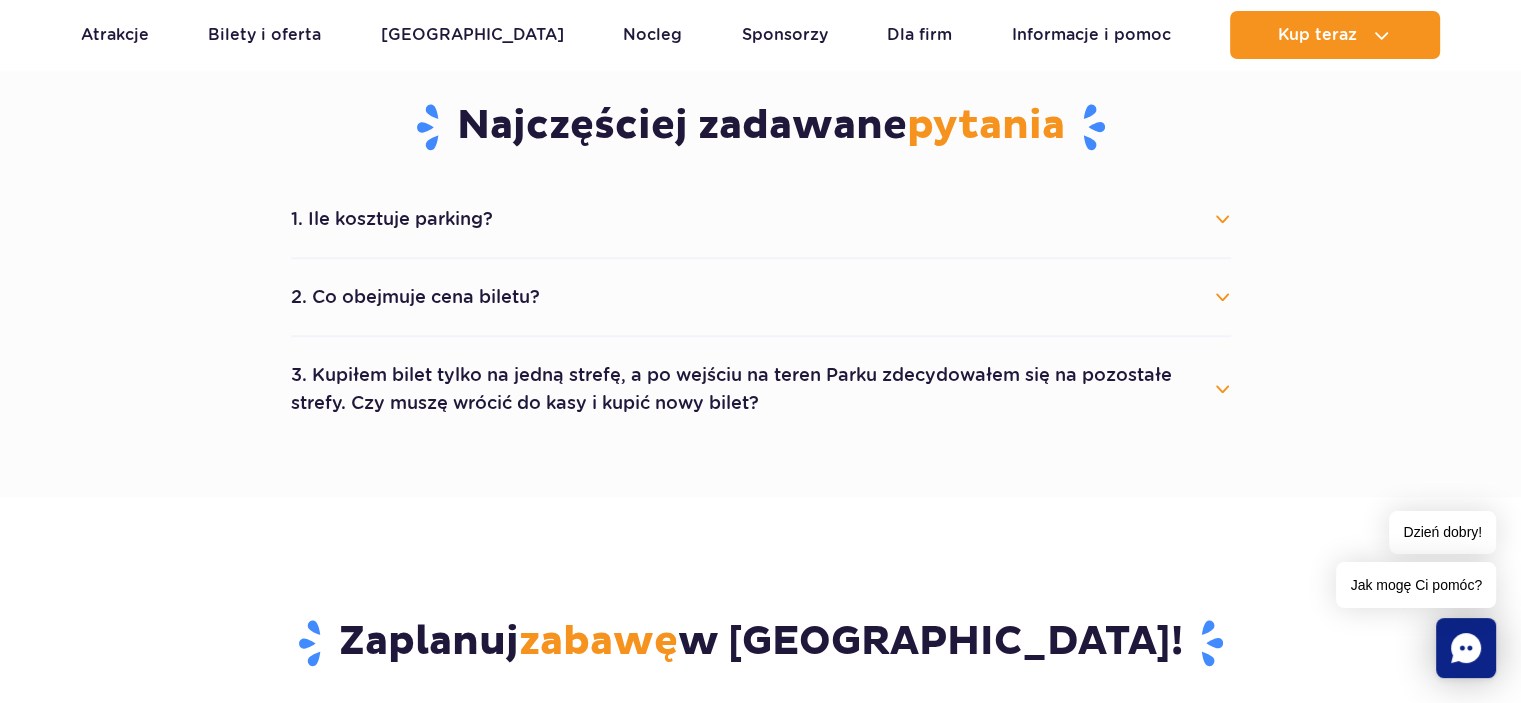 scroll, scrollTop: 2100, scrollLeft: 0, axis: vertical 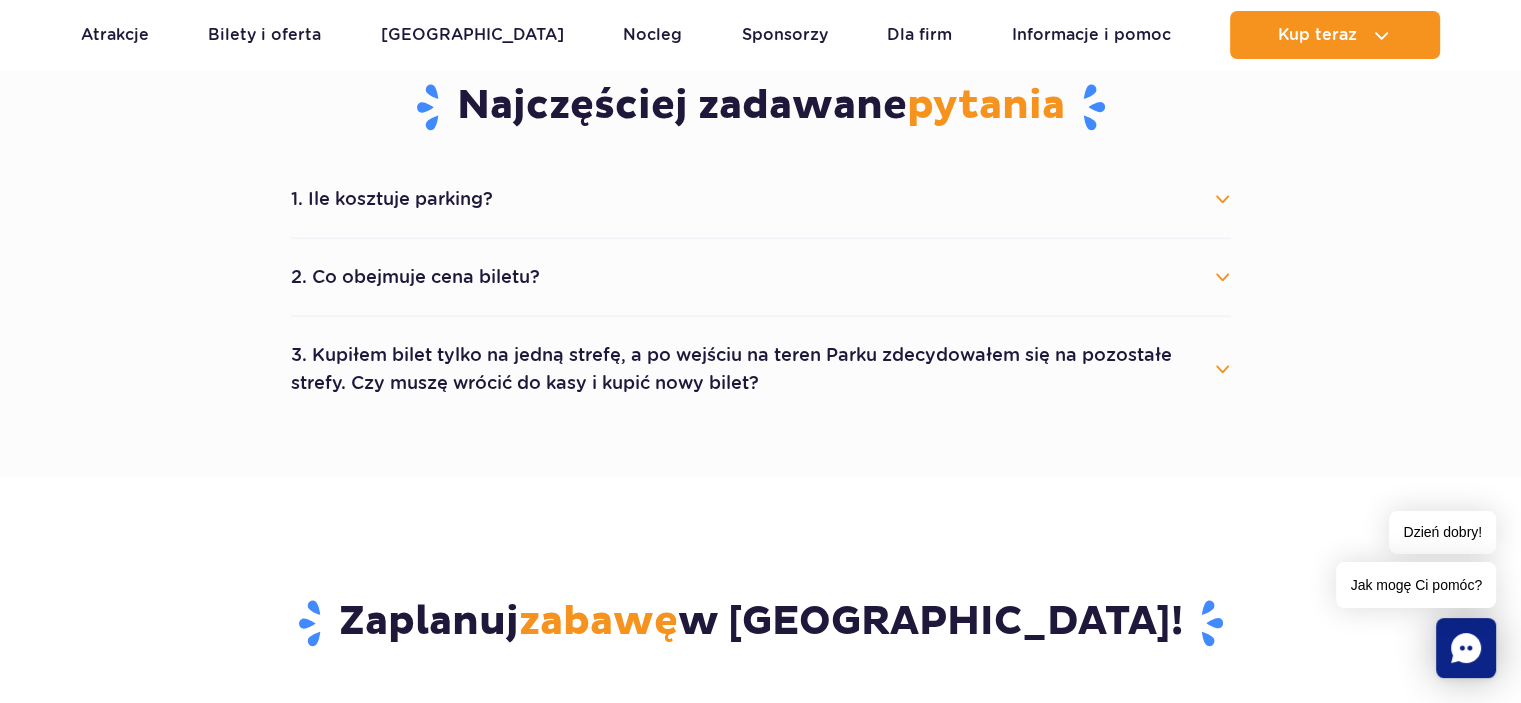 click on "1. Ile kosztuje parking?" at bounding box center [761, 199] 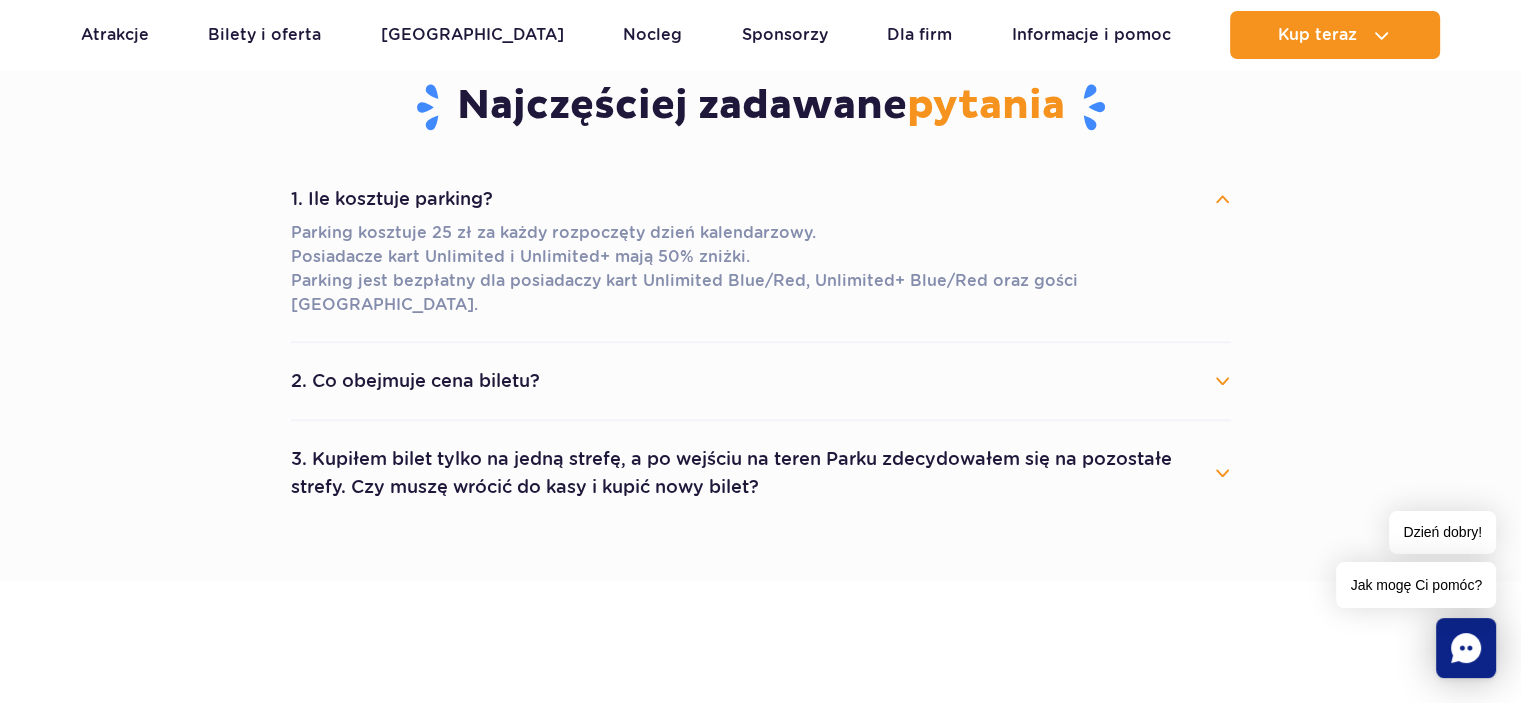 click on "2. Co obejmuje cena biletu?" at bounding box center [761, 381] 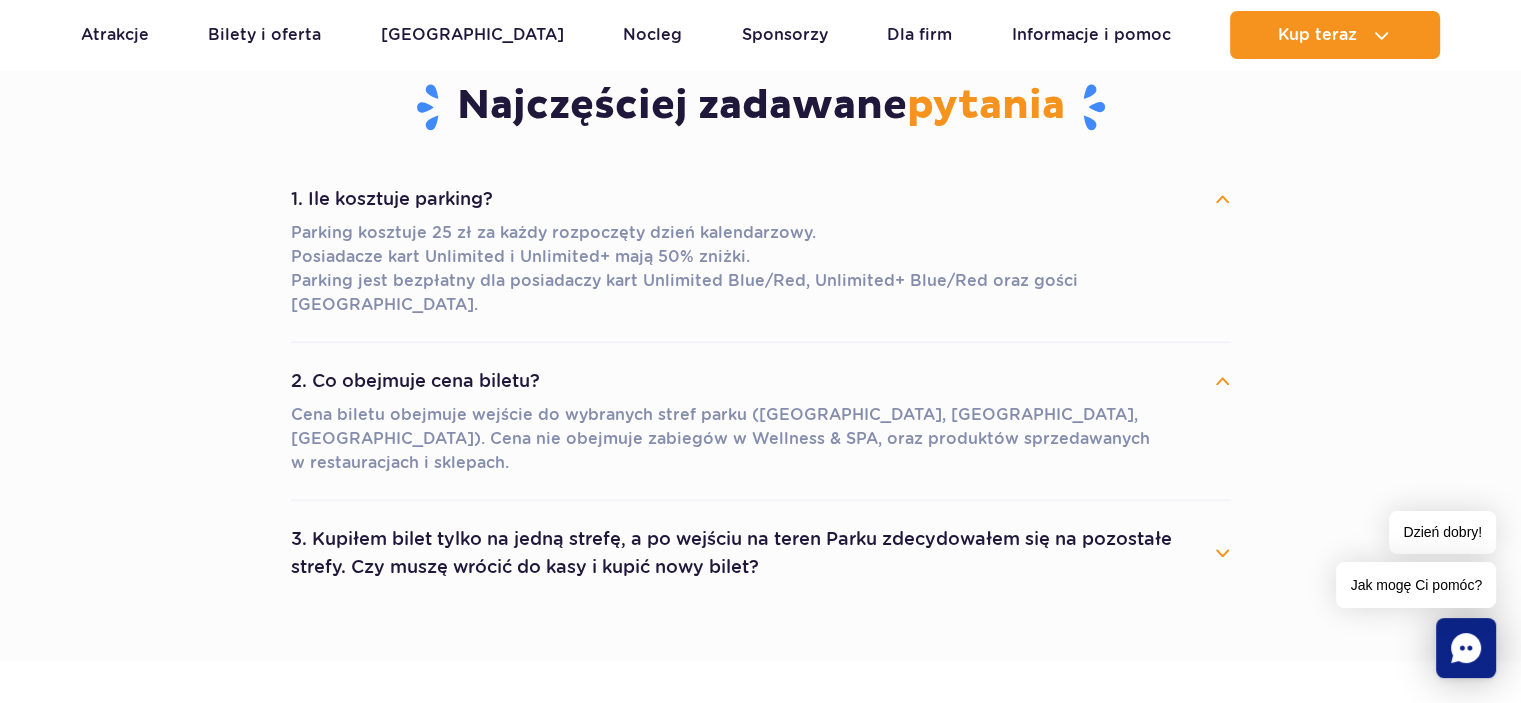 click on "3. Kupiłem bilet tylko na jedną strefę, a po wejściu na teren Parku zdecydowałem się na pozostałe strefy. Czy muszę wrócić do kasy i kupić nowy bilet?" at bounding box center [761, 553] 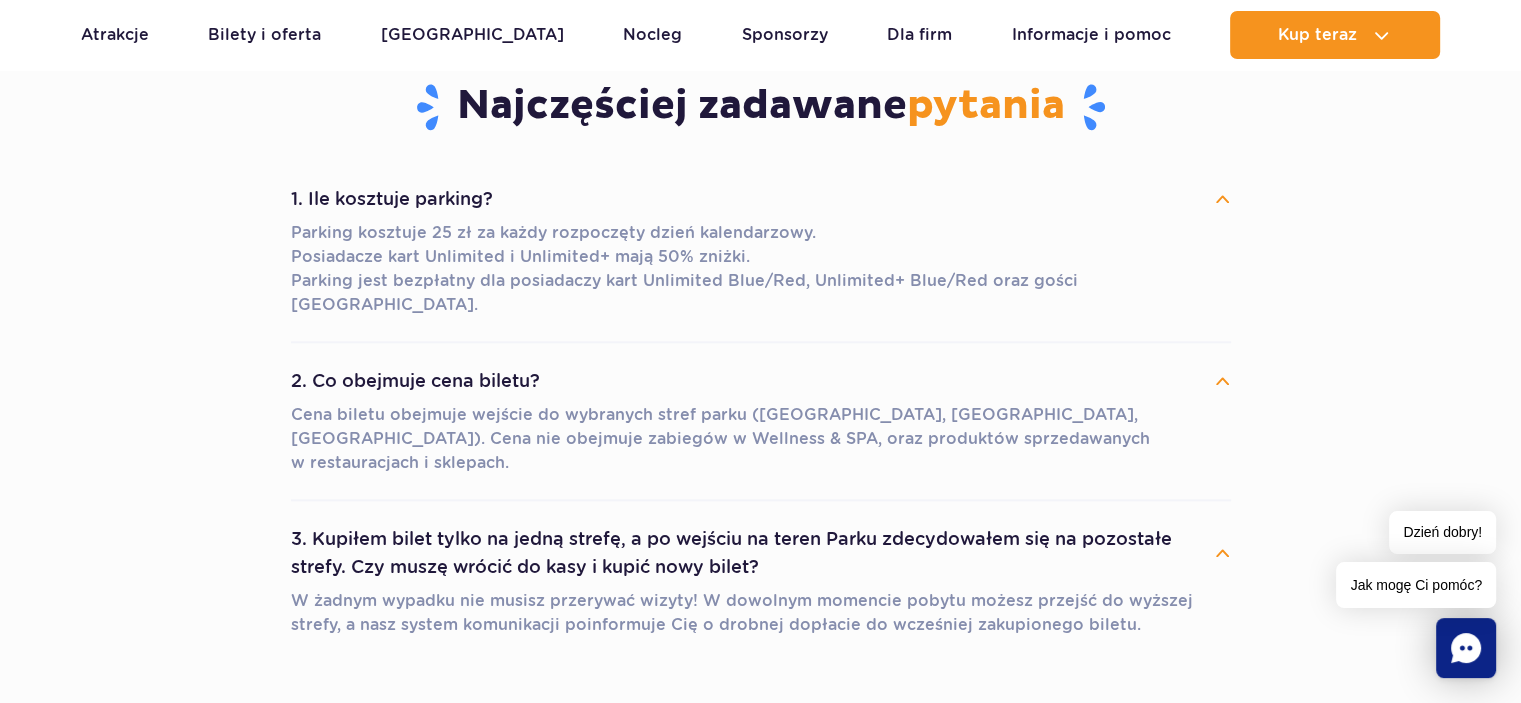 click on "3. Kupiłem bilet tylko na jedną strefę, a po wejściu na teren Parku zdecydowałem się na pozostałe strefy. Czy muszę wrócić do kasy i kupić nowy bilet?" at bounding box center (761, 553) 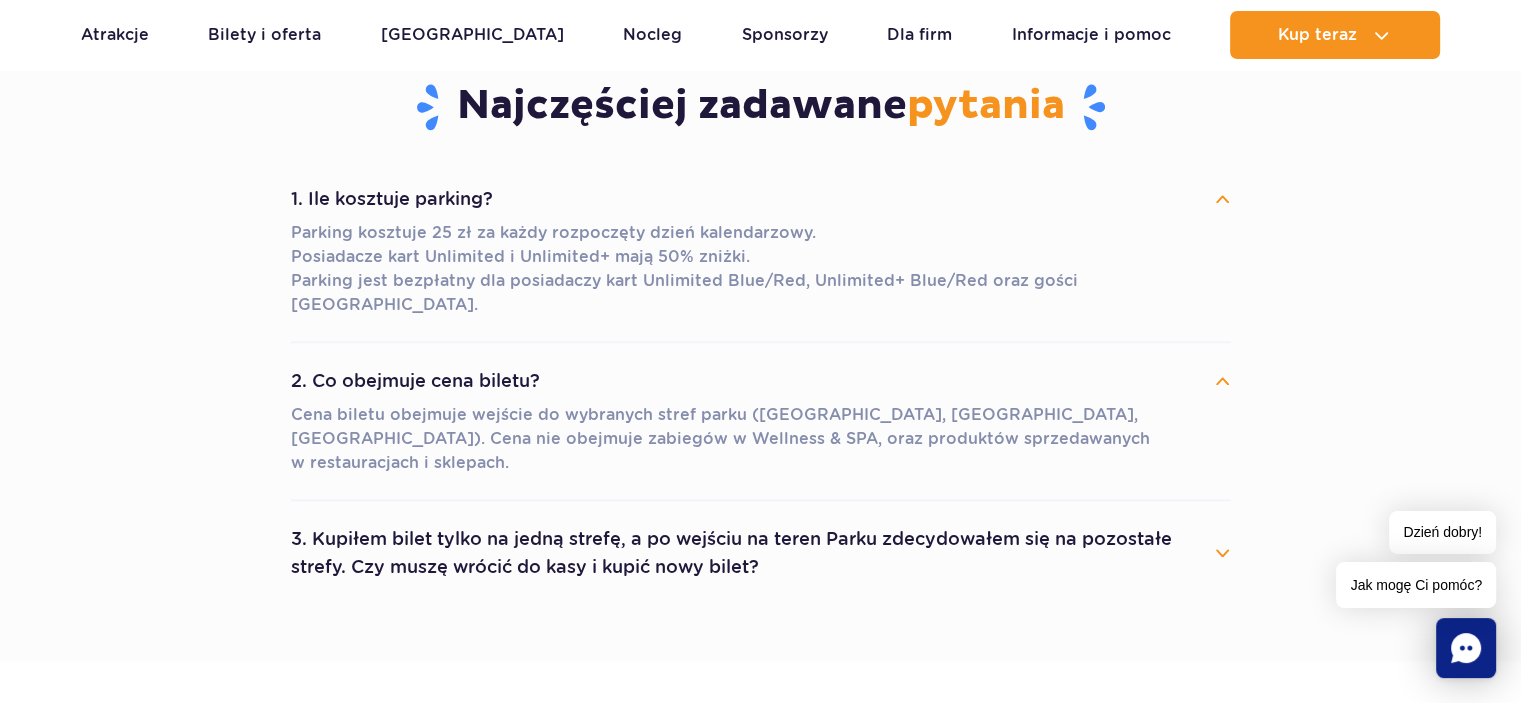 click on "2. Co obejmuje cena biletu?" at bounding box center [761, 381] 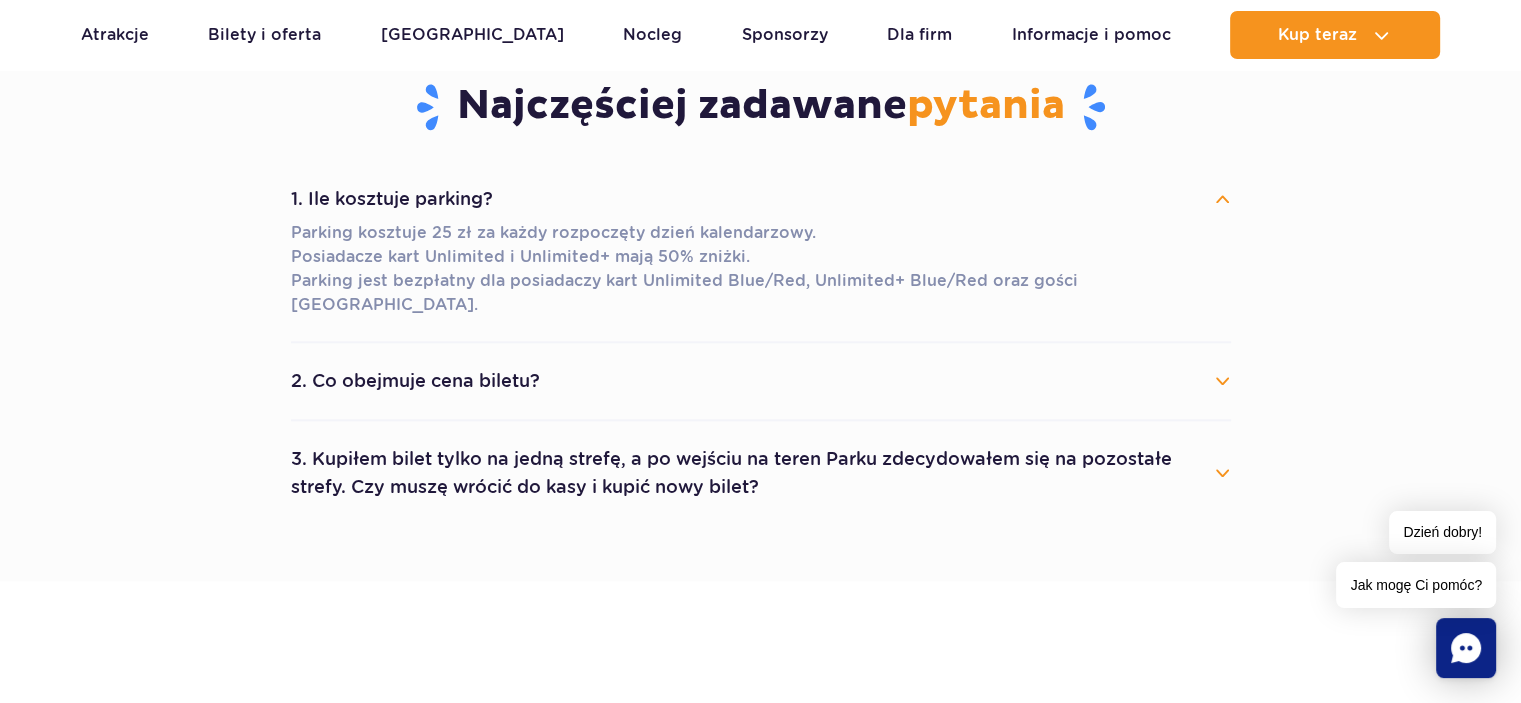 click on "1. Ile kosztuje parking?" at bounding box center [761, 199] 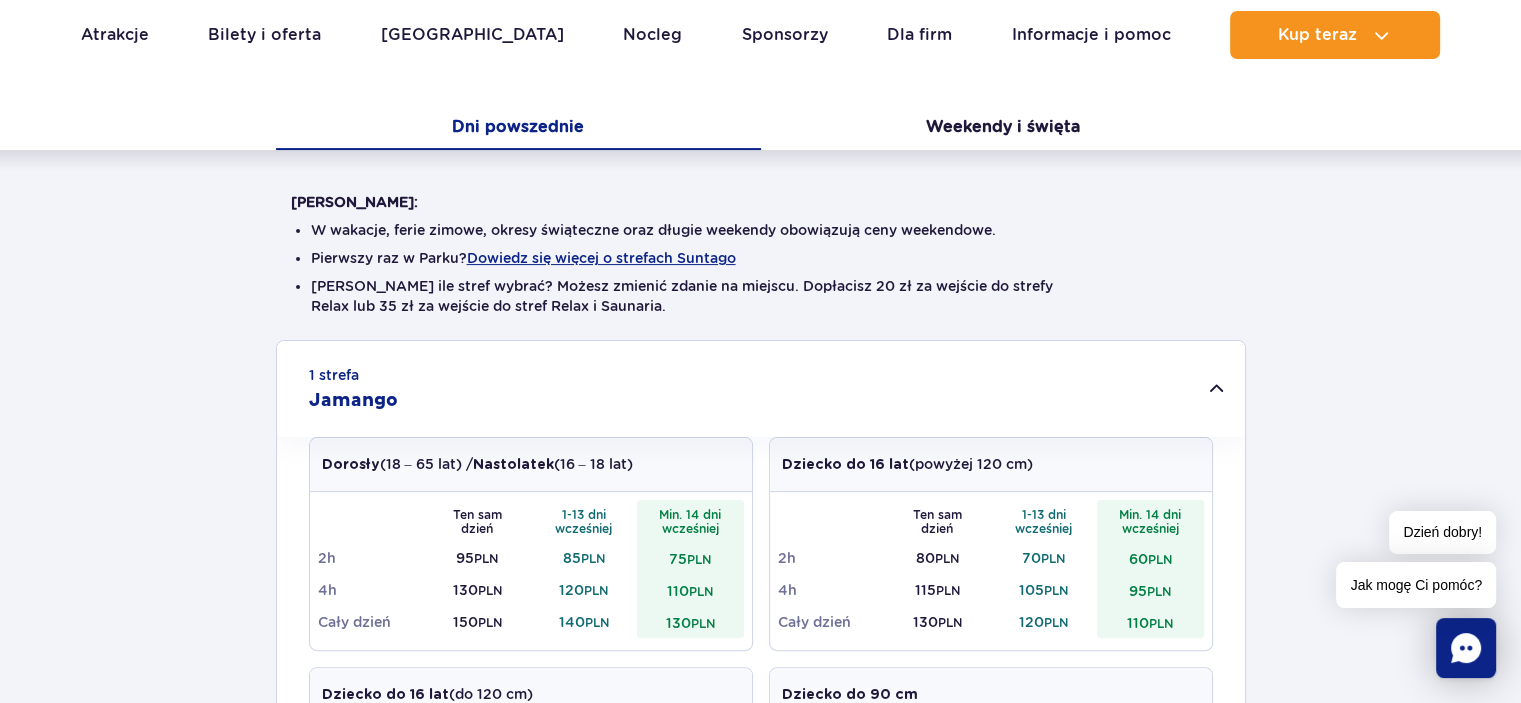 scroll, scrollTop: 0, scrollLeft: 0, axis: both 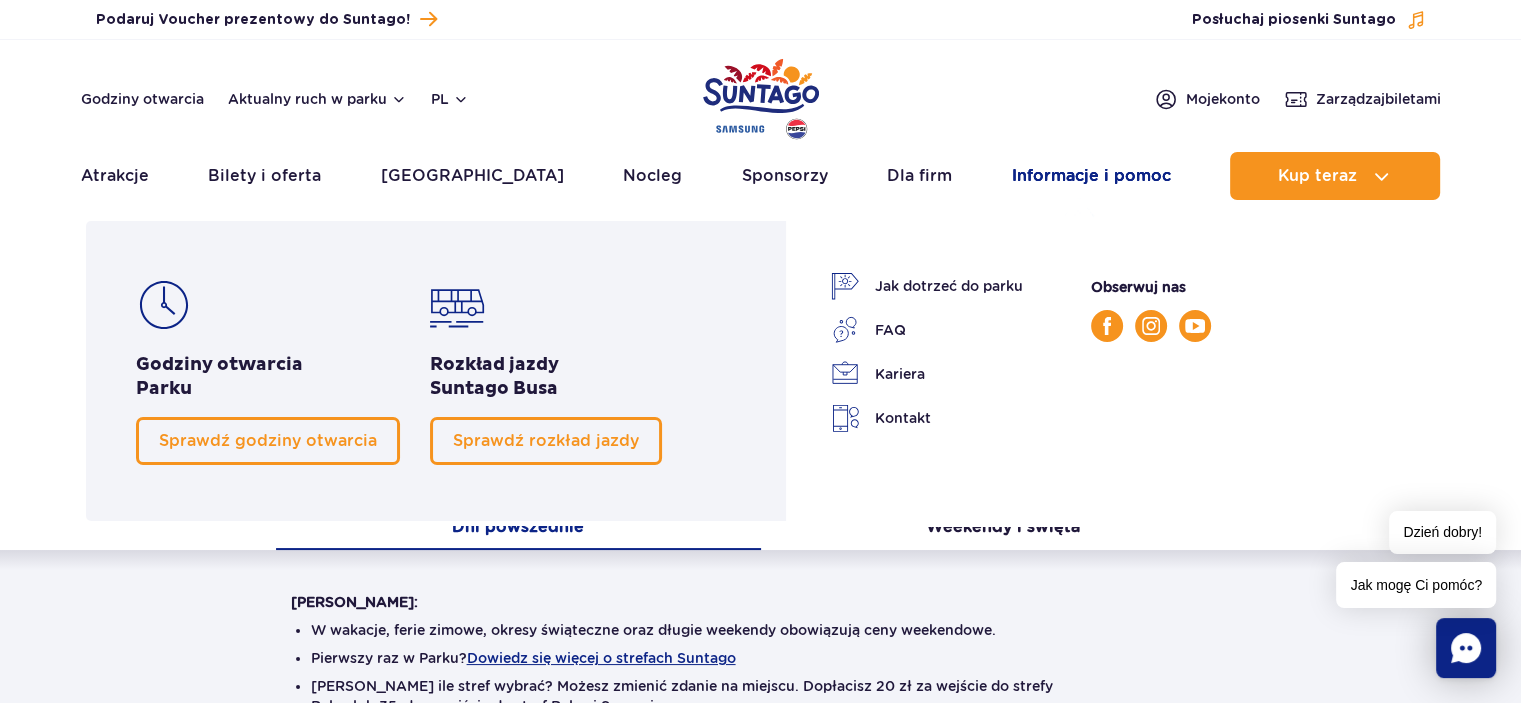 click on "Informacje i pomoc" at bounding box center (1091, 176) 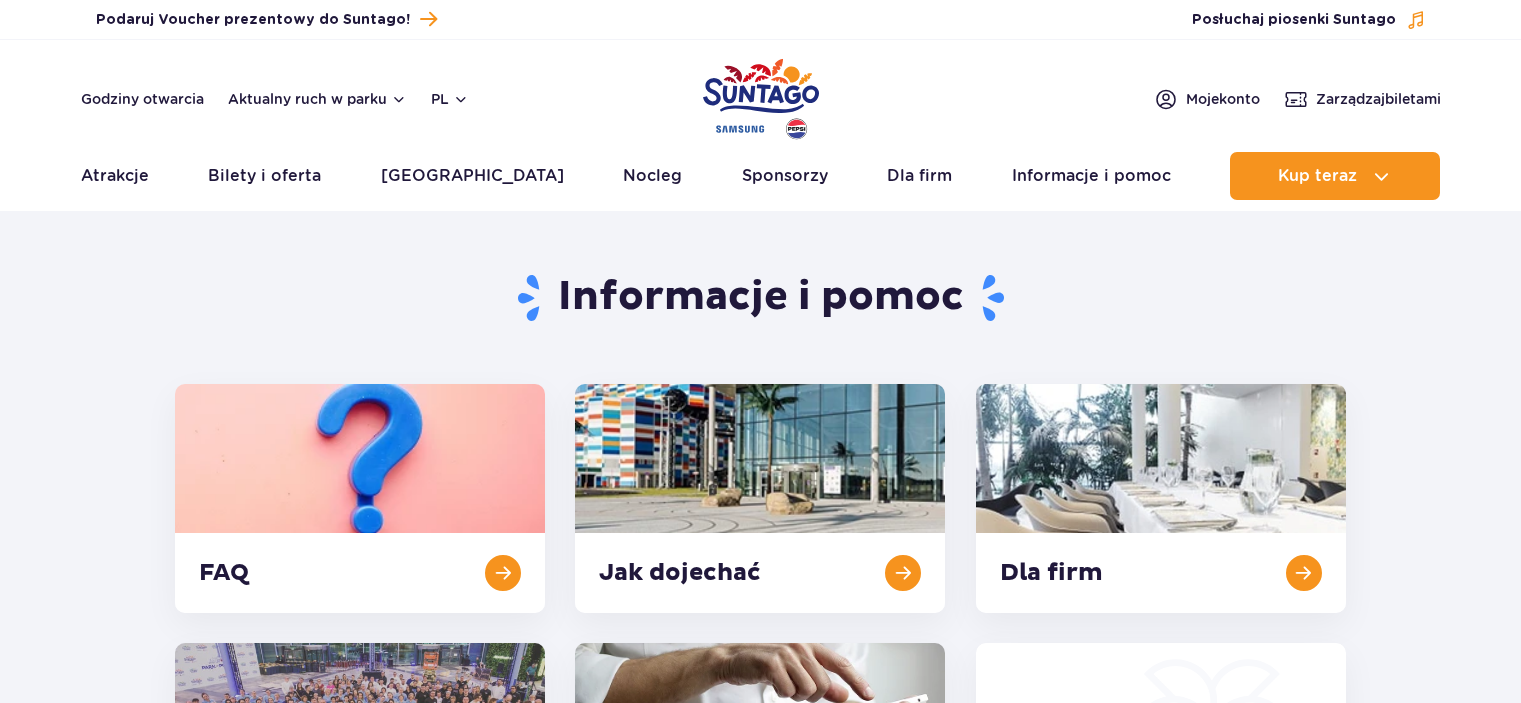 scroll, scrollTop: 0, scrollLeft: 0, axis: both 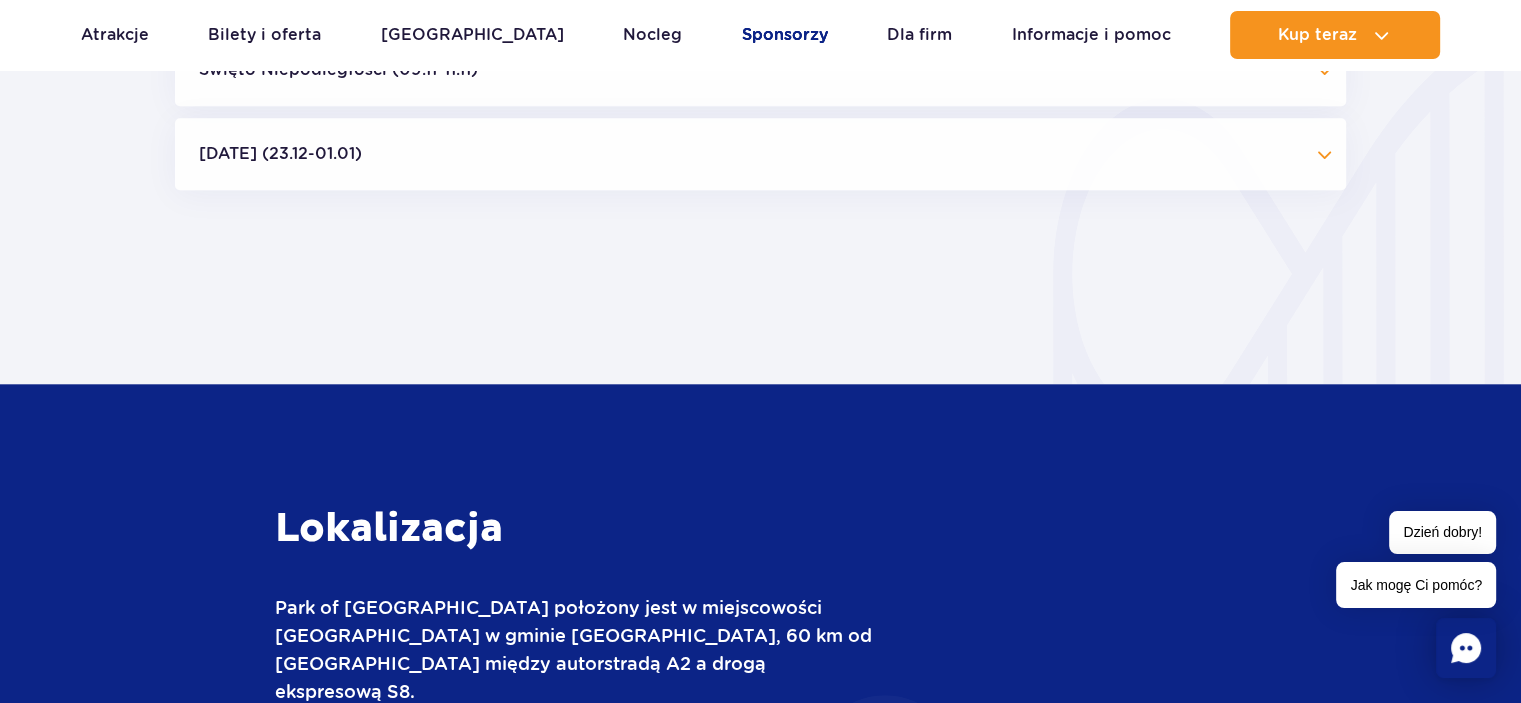 click on "Sponsorzy" at bounding box center (785, 35) 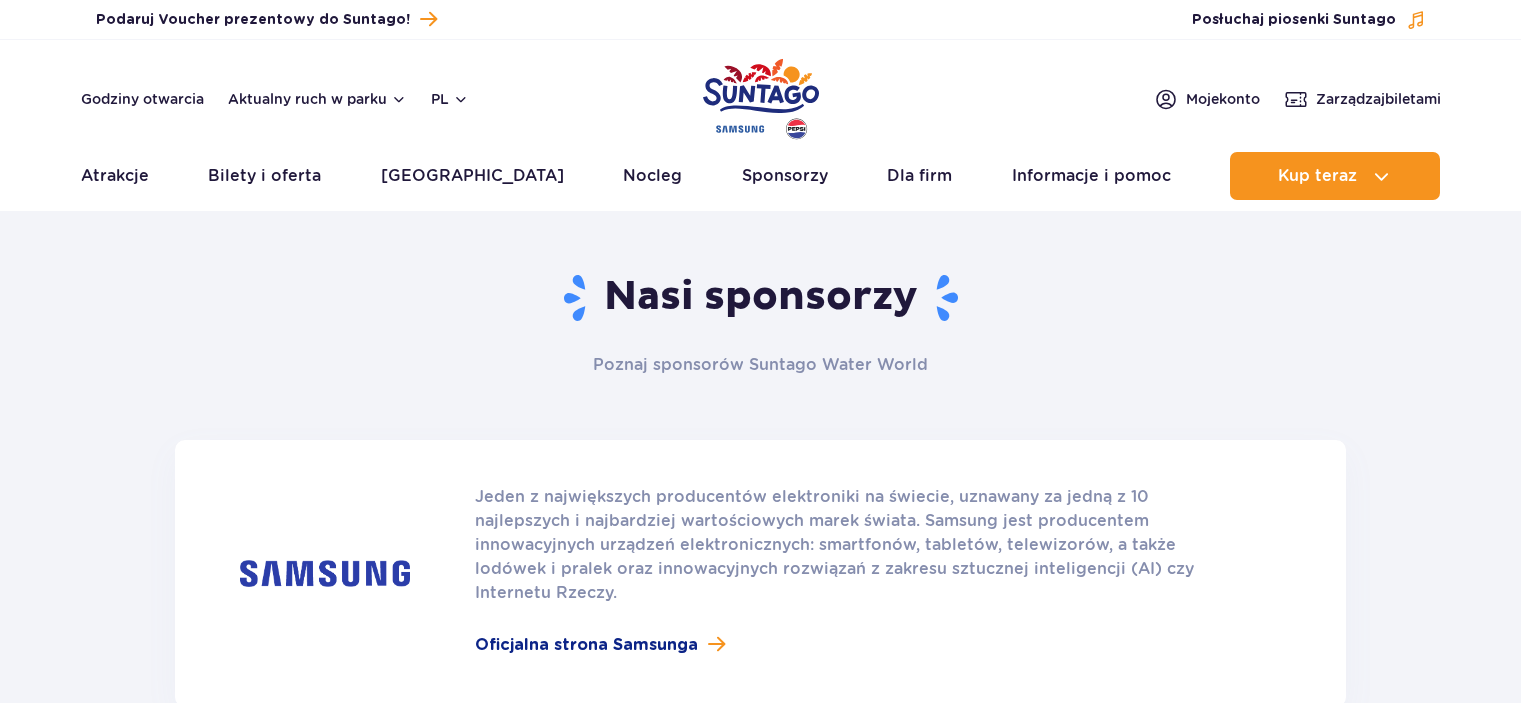 scroll, scrollTop: 0, scrollLeft: 0, axis: both 